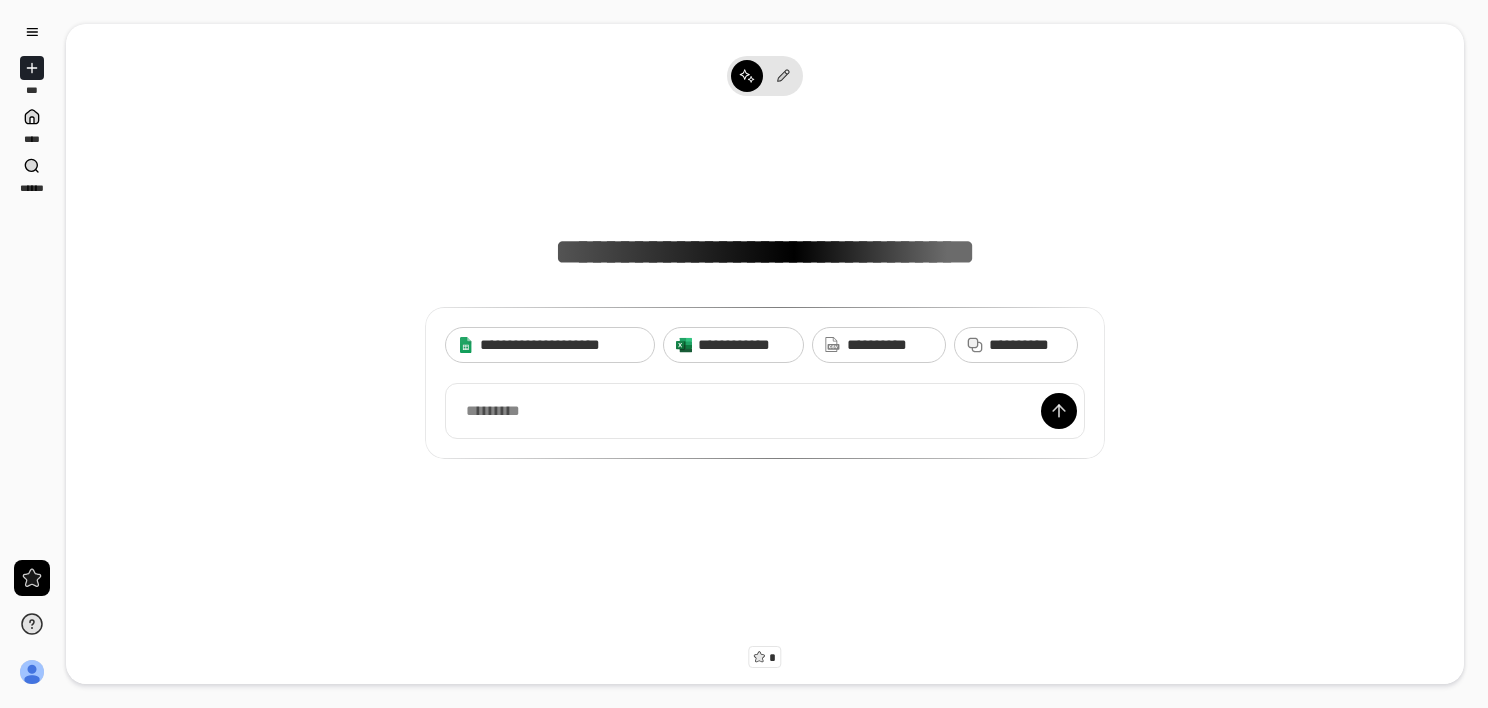 scroll, scrollTop: 0, scrollLeft: 0, axis: both 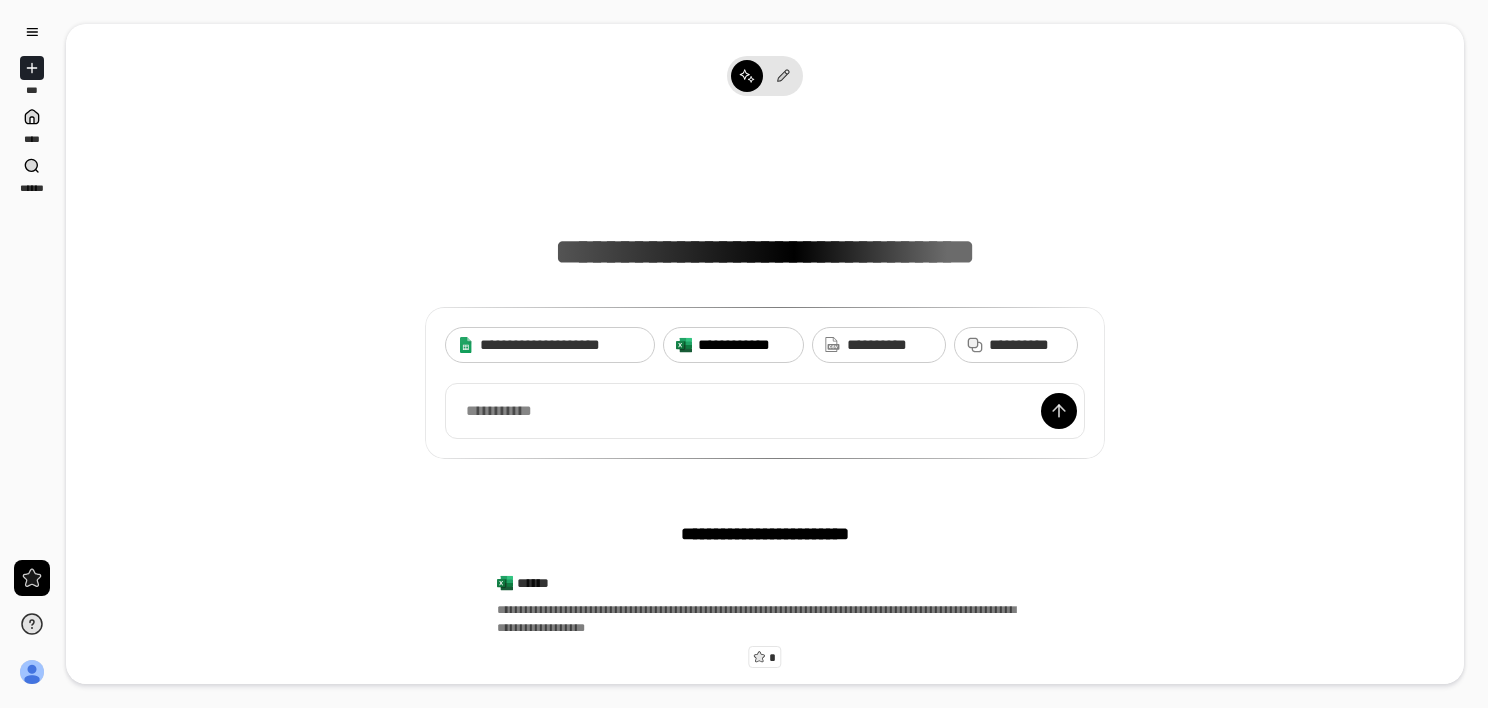 click on "**********" at bounding box center (744, 345) 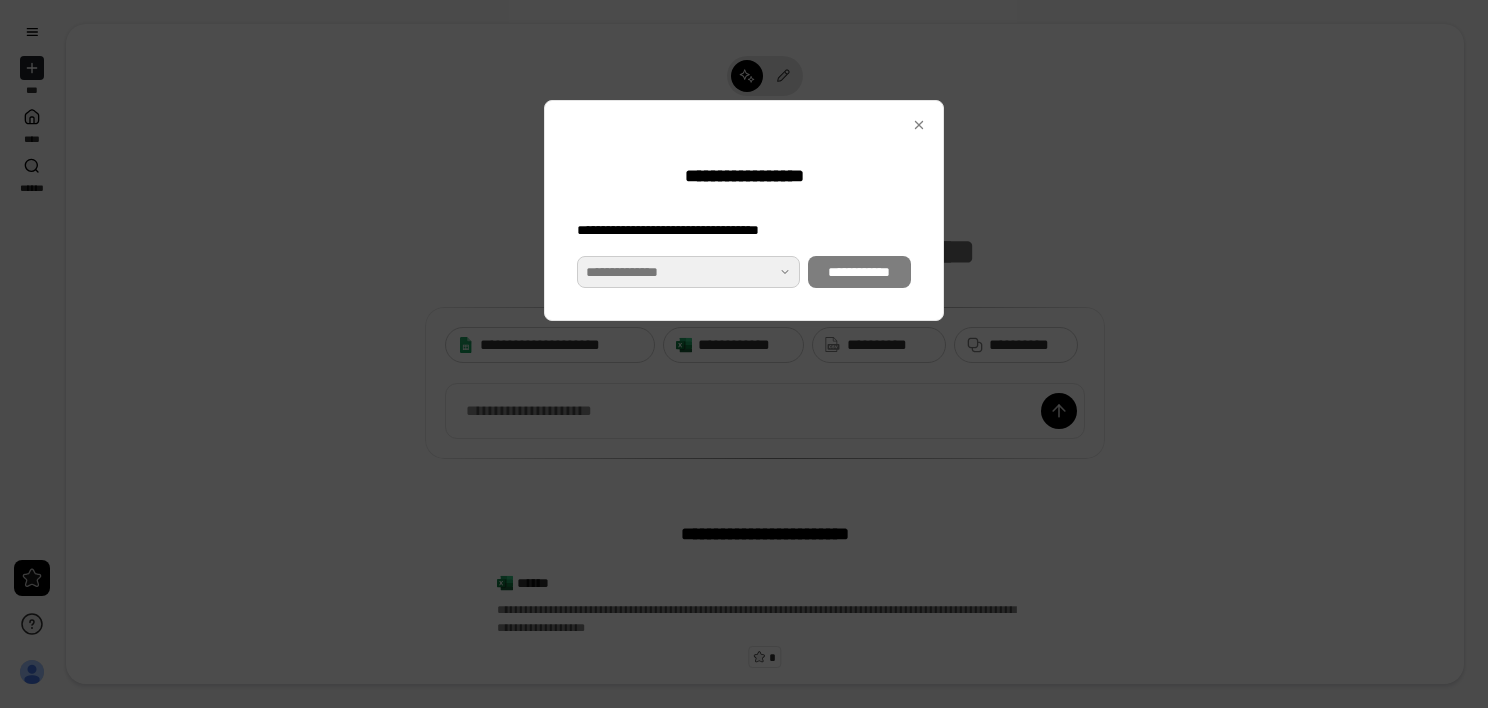 click at bounding box center [688, 272] 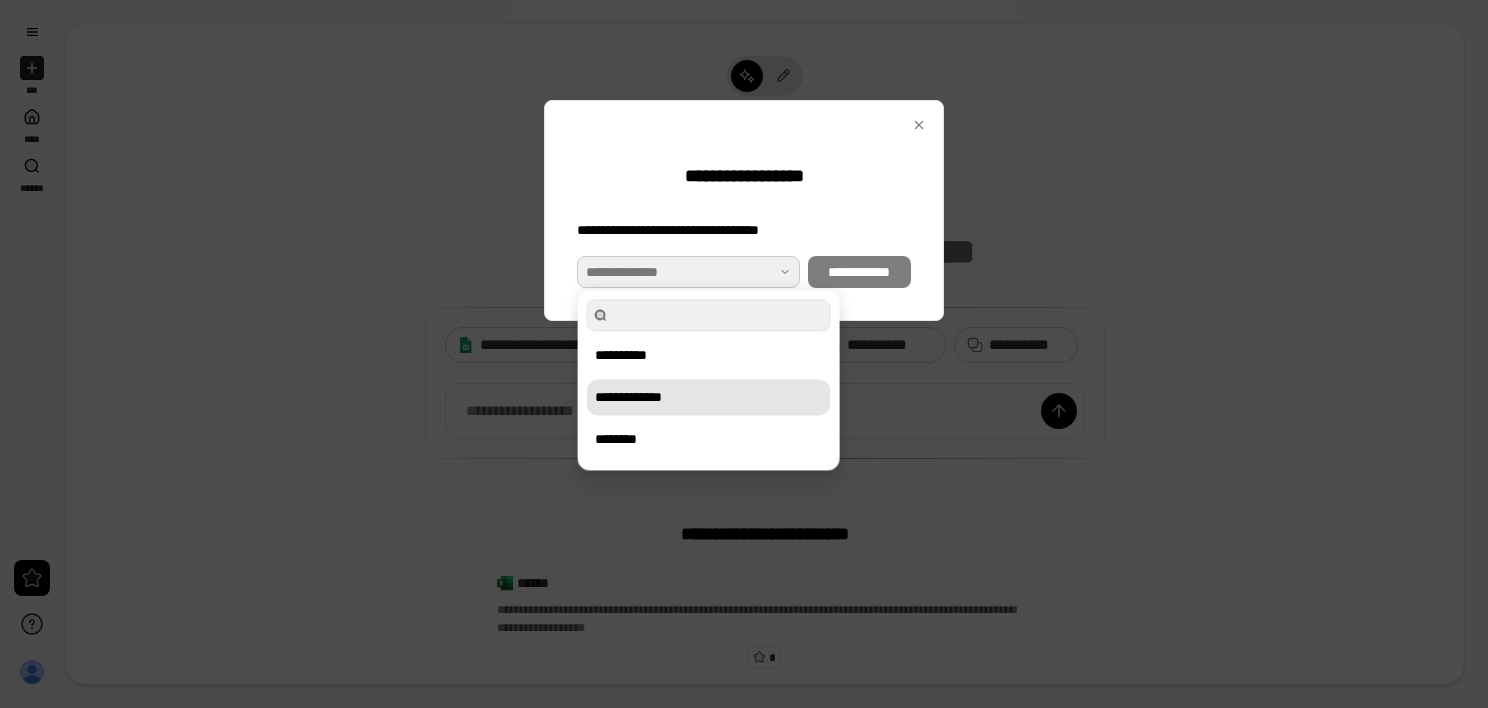 click on "**********" at bounding box center [709, 397] 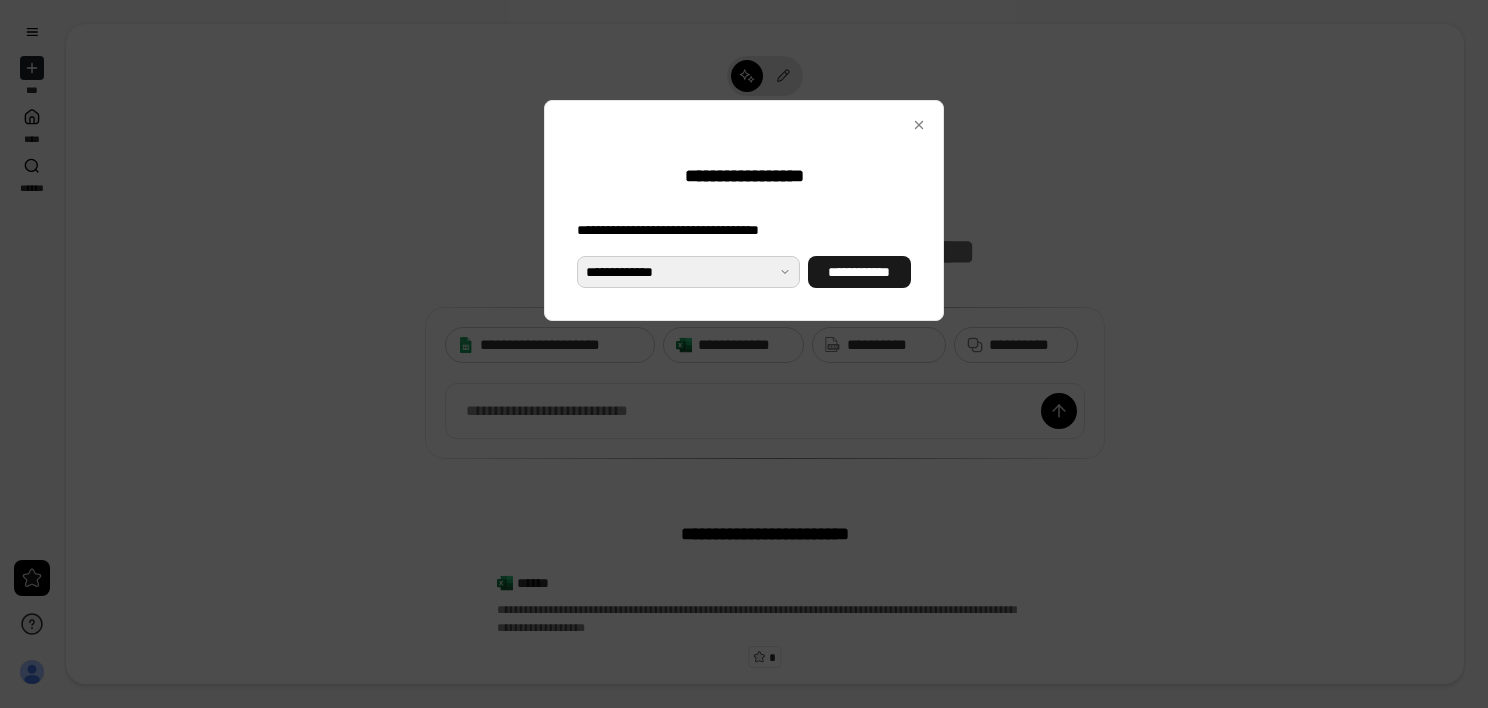 click on "**********" at bounding box center [859, 272] 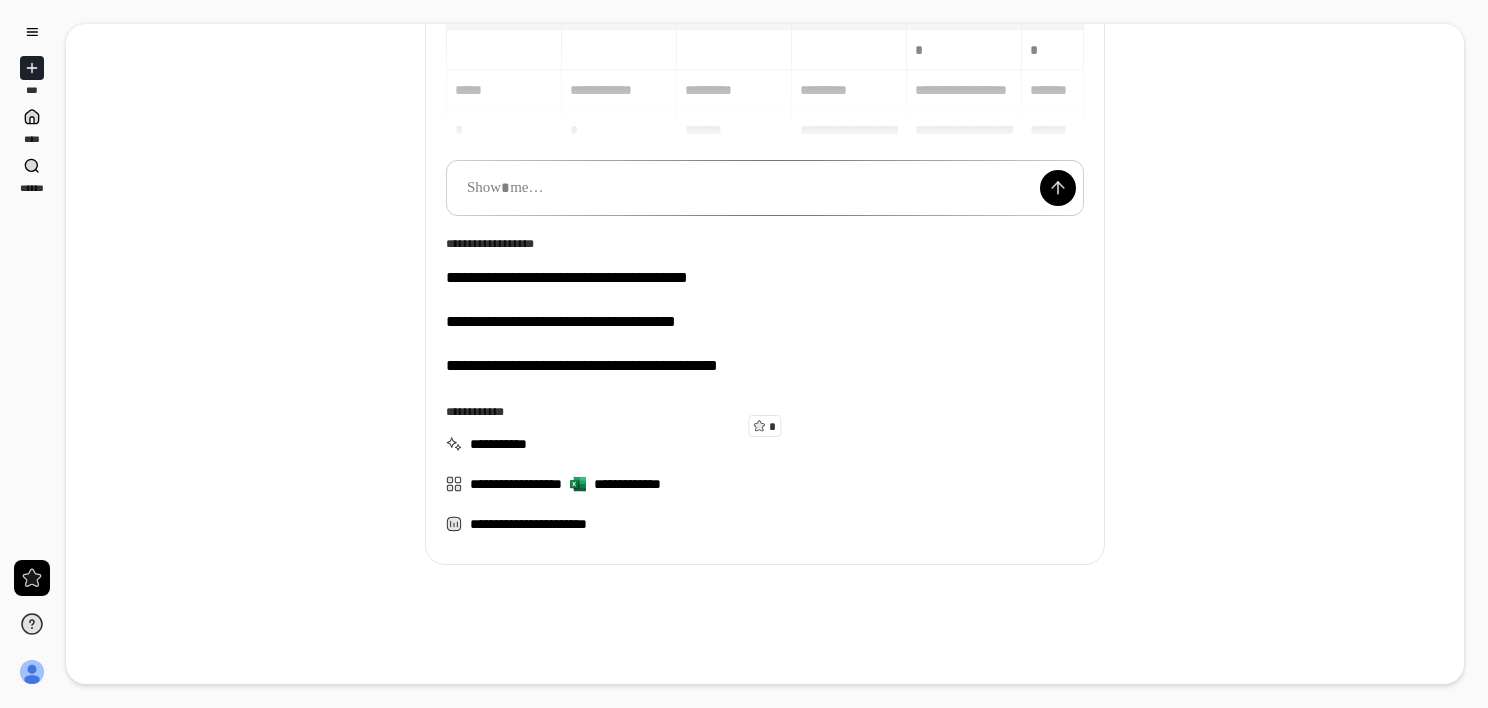 scroll, scrollTop: 0, scrollLeft: 0, axis: both 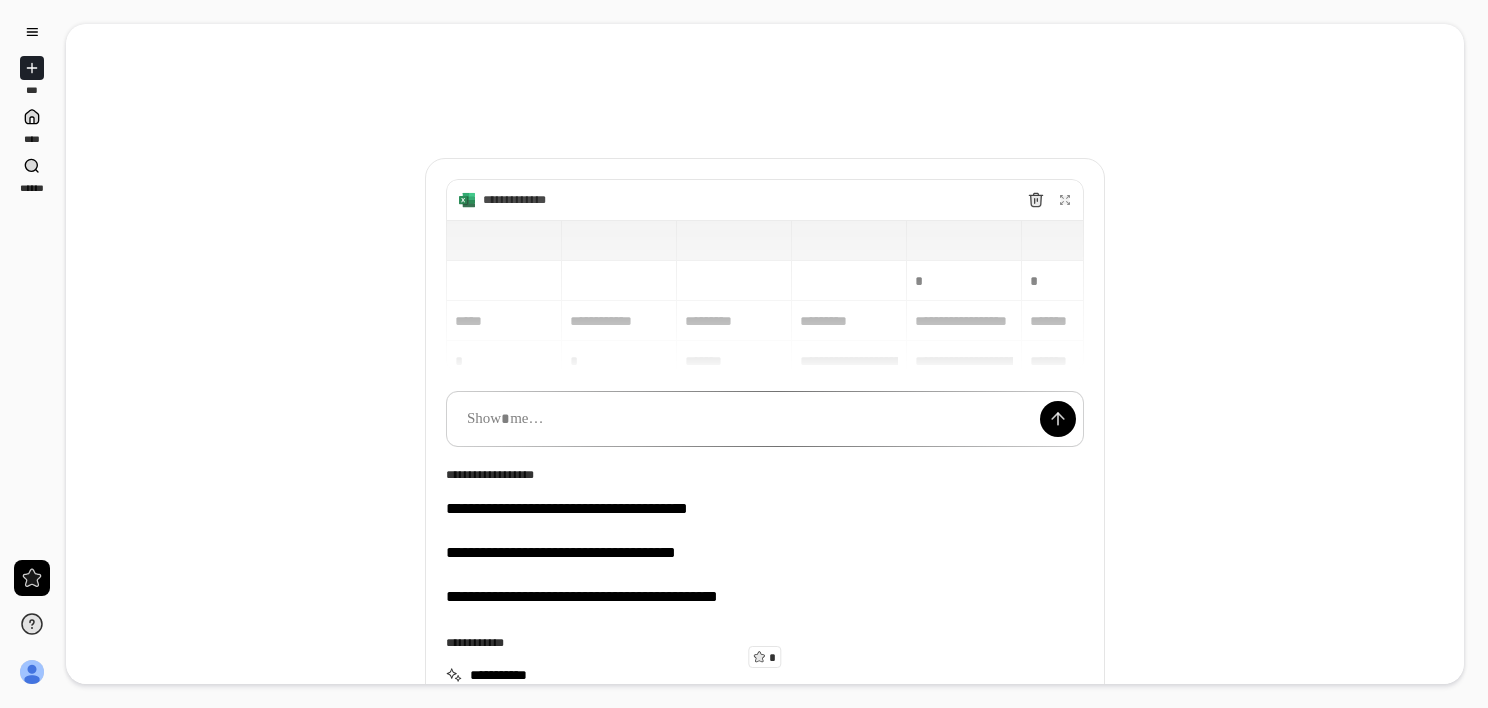 click on "**********" at bounding box center (525, 200) 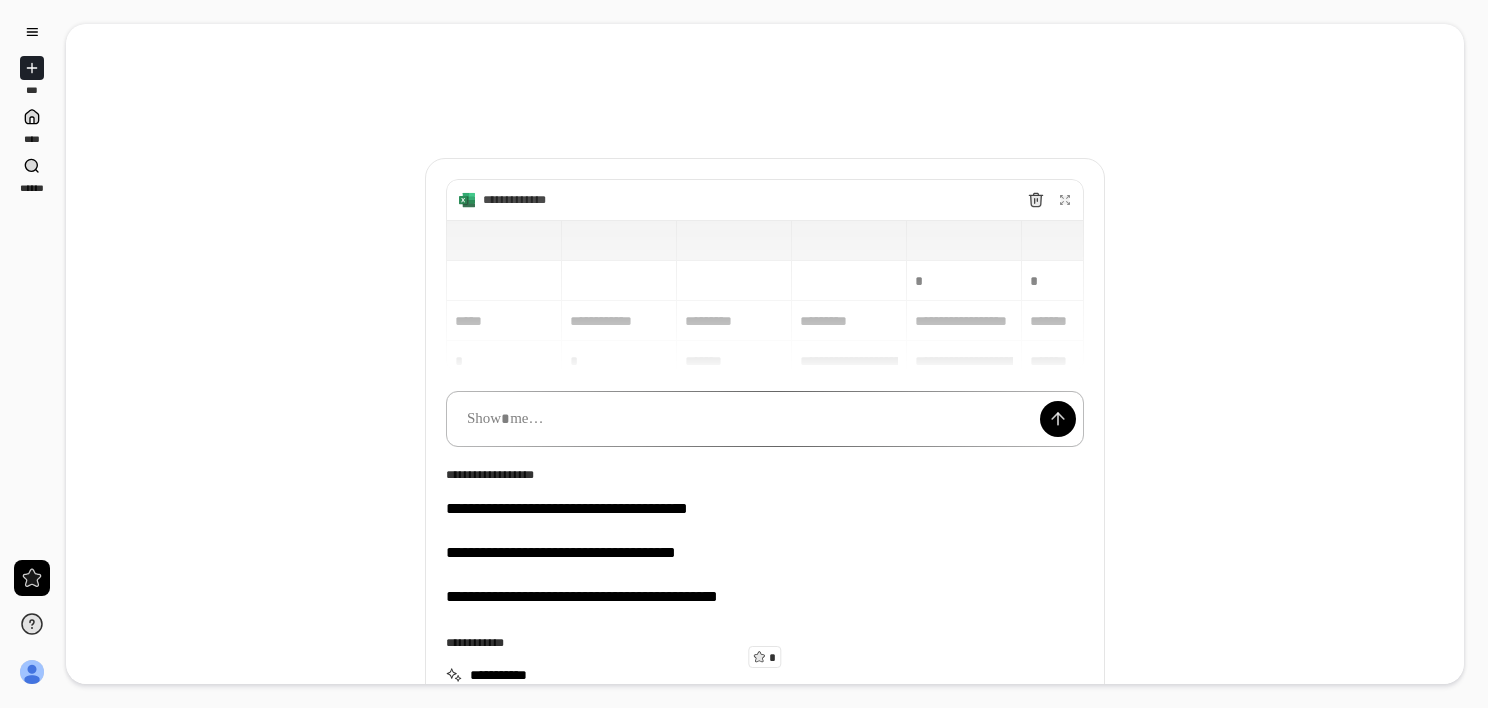 scroll, scrollTop: 15, scrollLeft: 0, axis: vertical 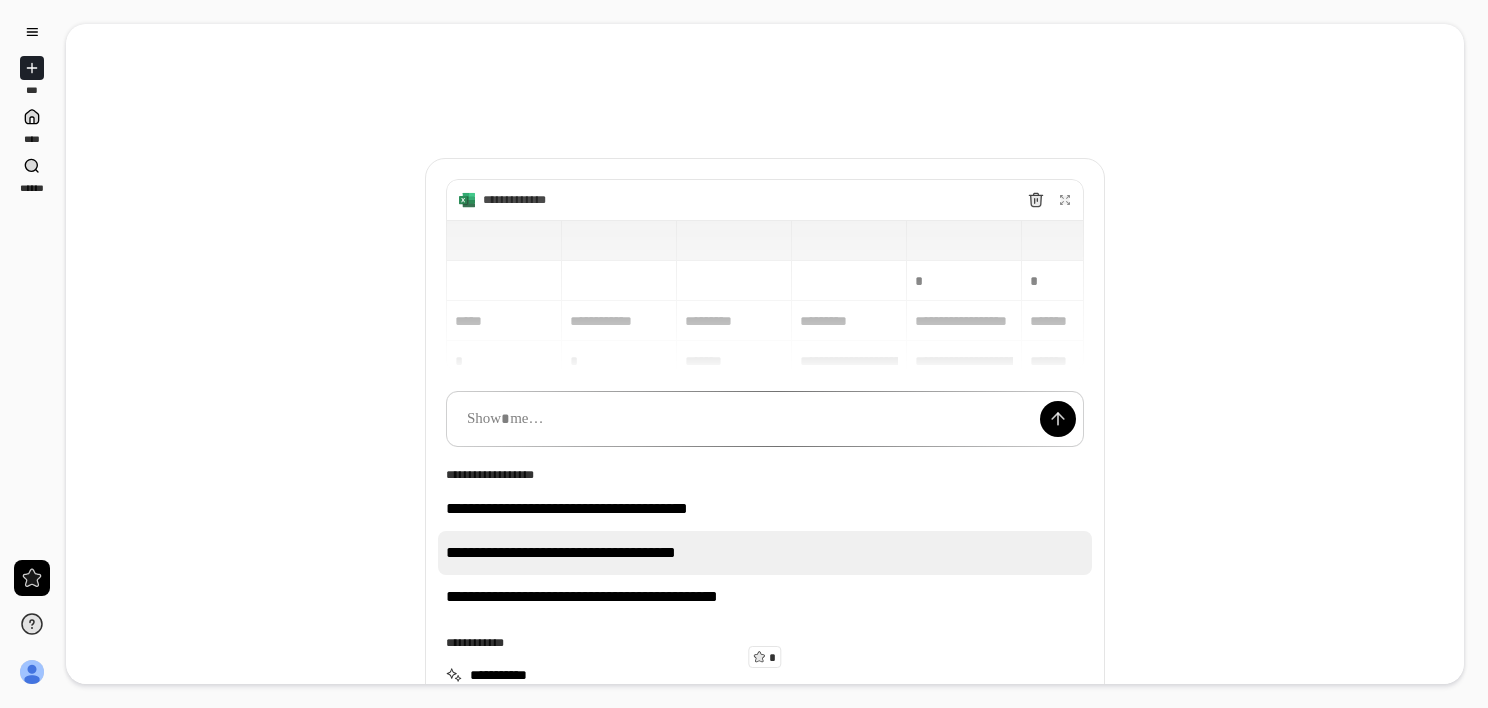click on "**********" at bounding box center (765, 553) 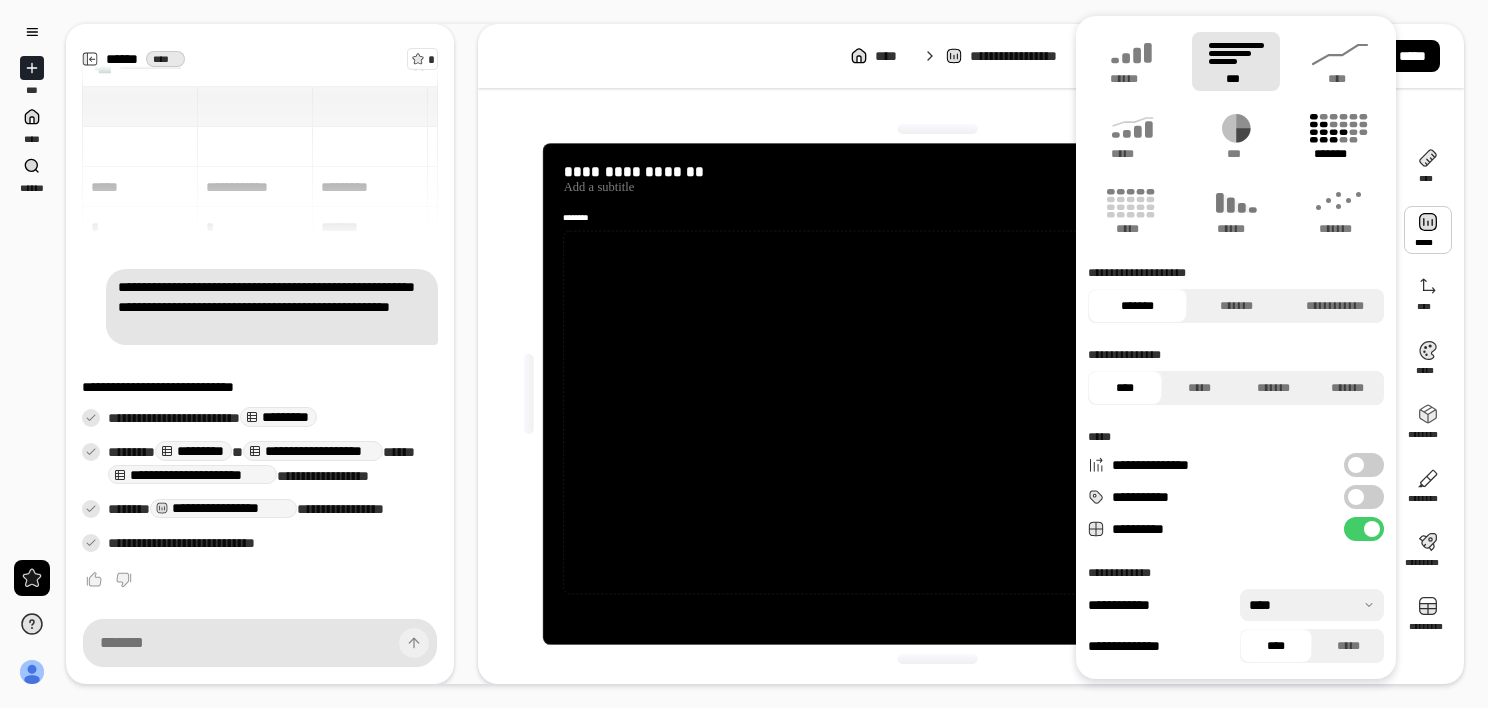 click on "*******" at bounding box center (1340, 154) 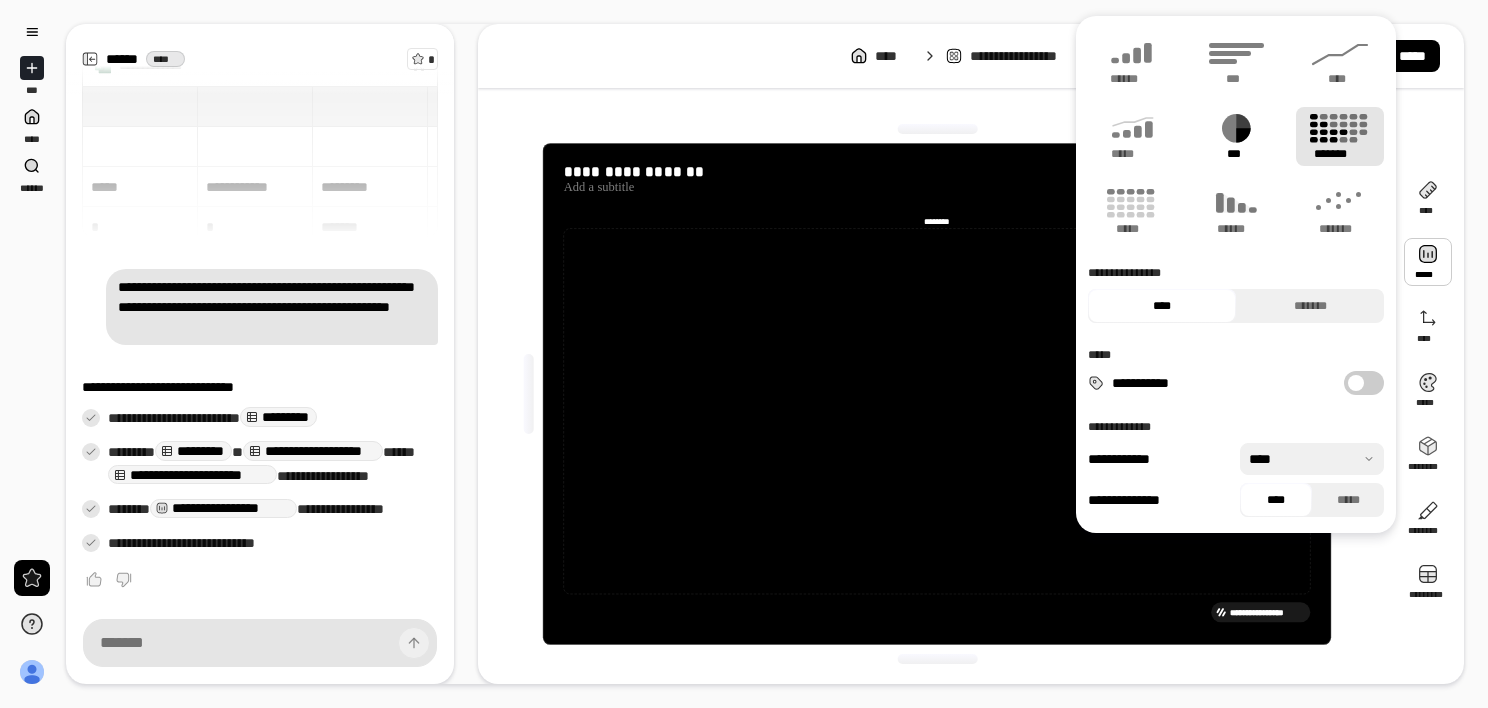 click on "***" at bounding box center [1236, 136] 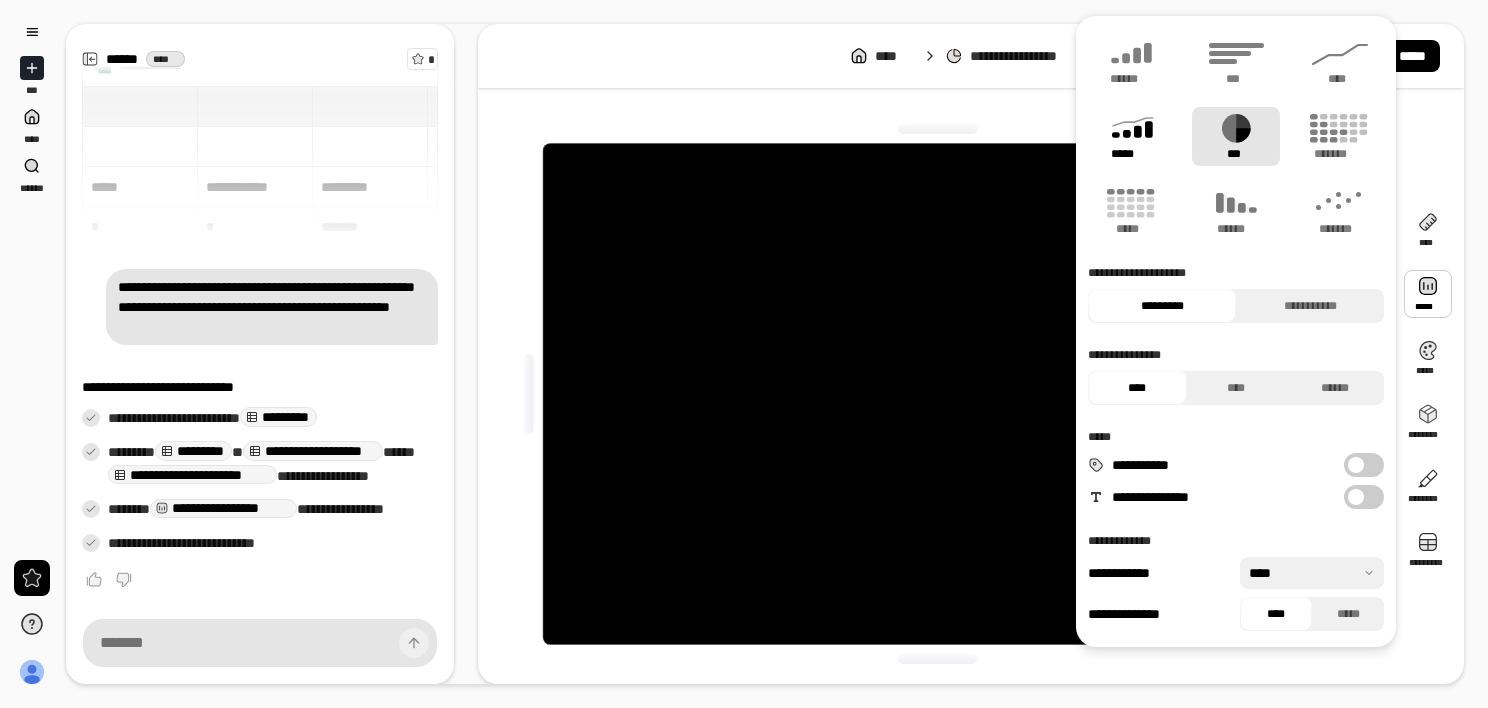 click 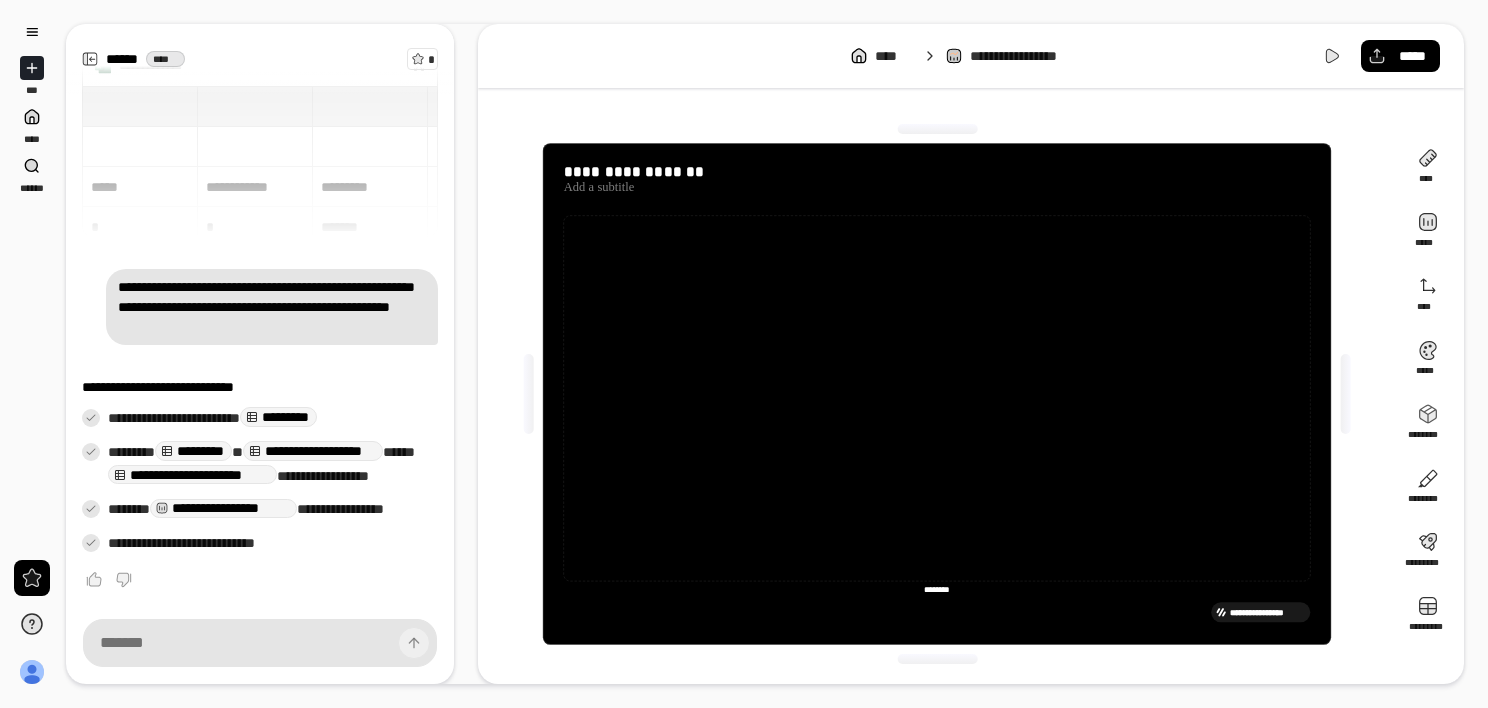 click on "[PERSONAL_INFO]" at bounding box center (260, 466) 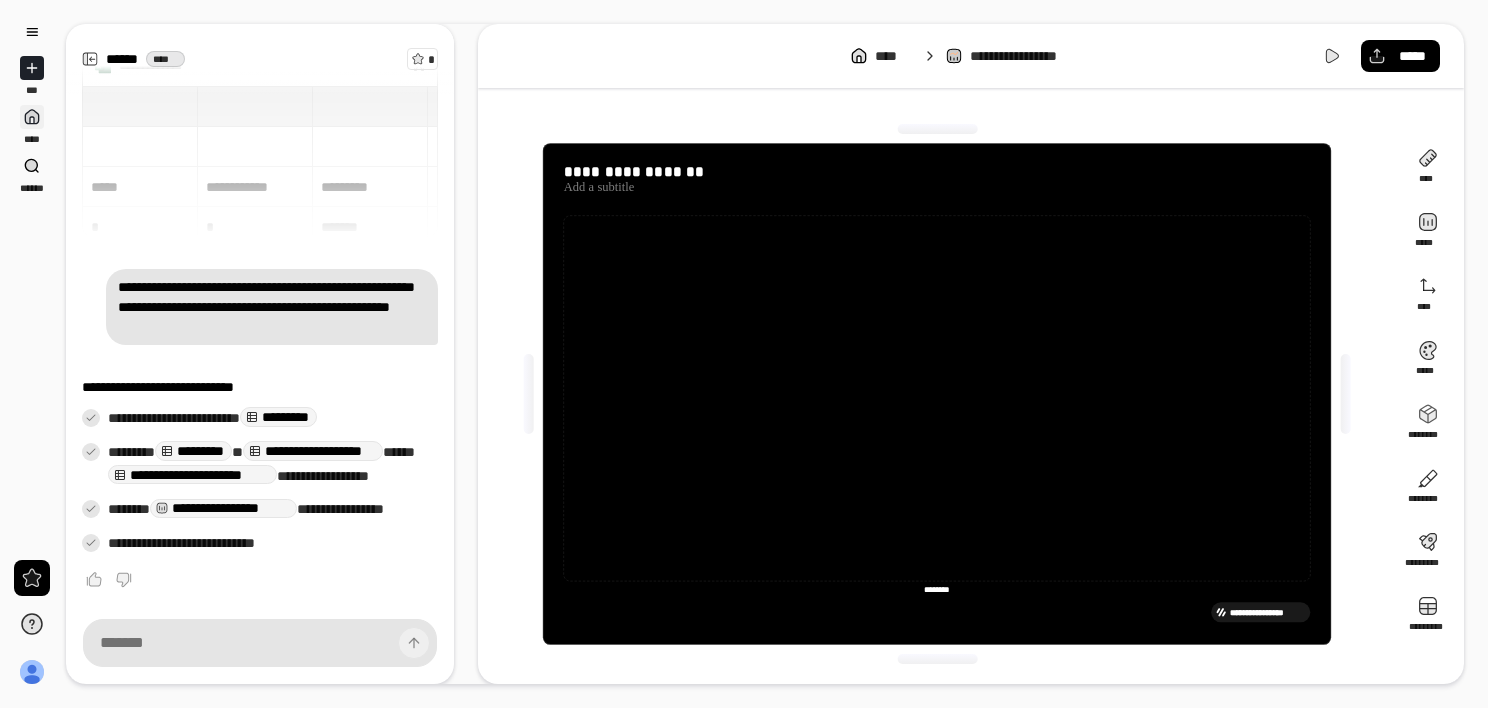 click at bounding box center [32, 117] 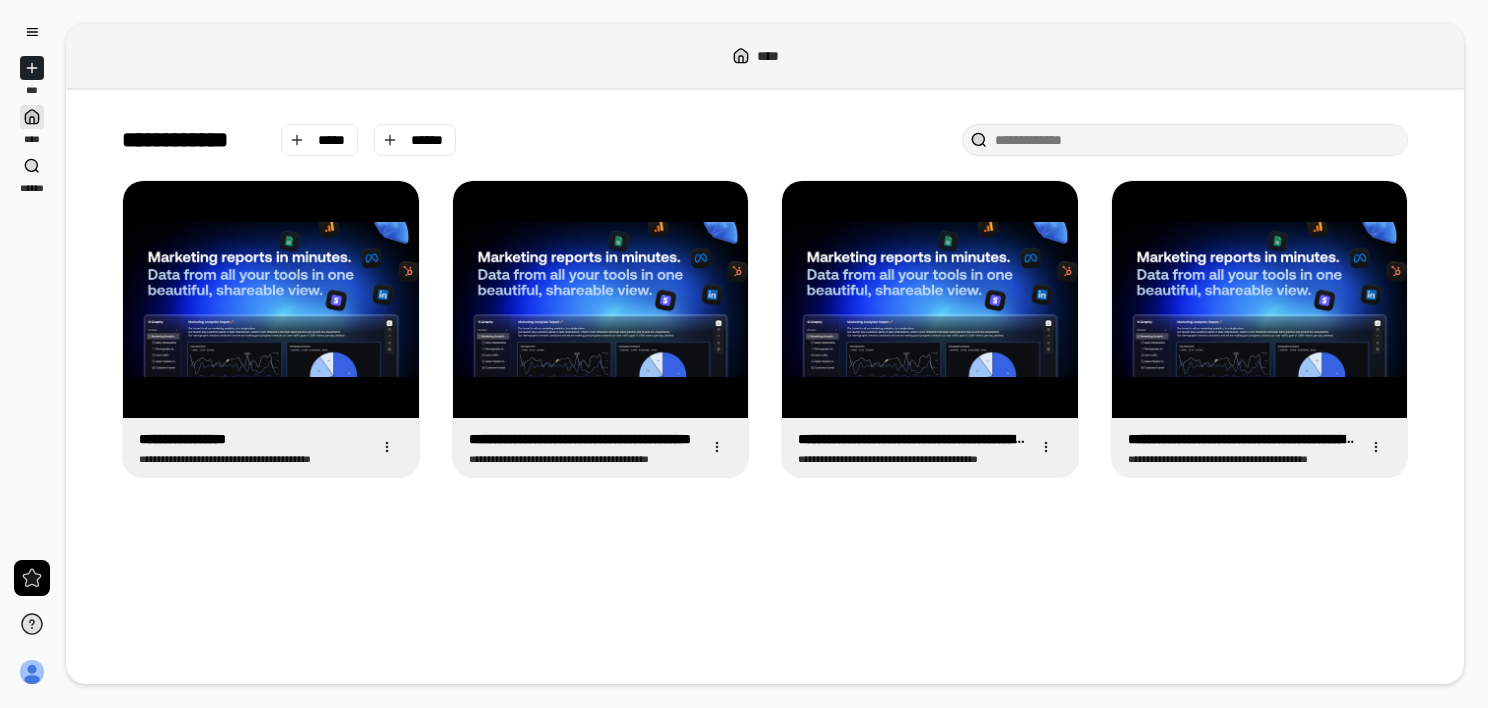 click 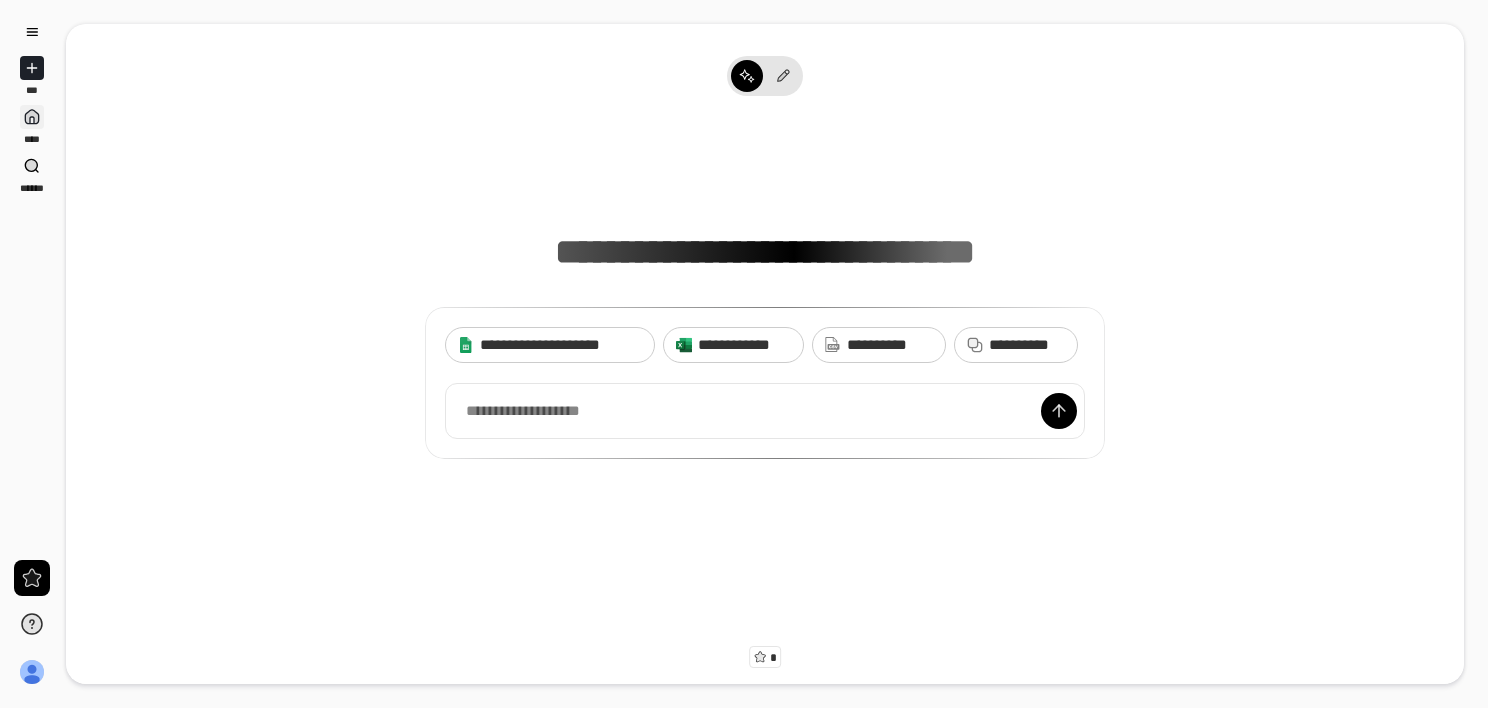 click on "****" at bounding box center (32, 125) 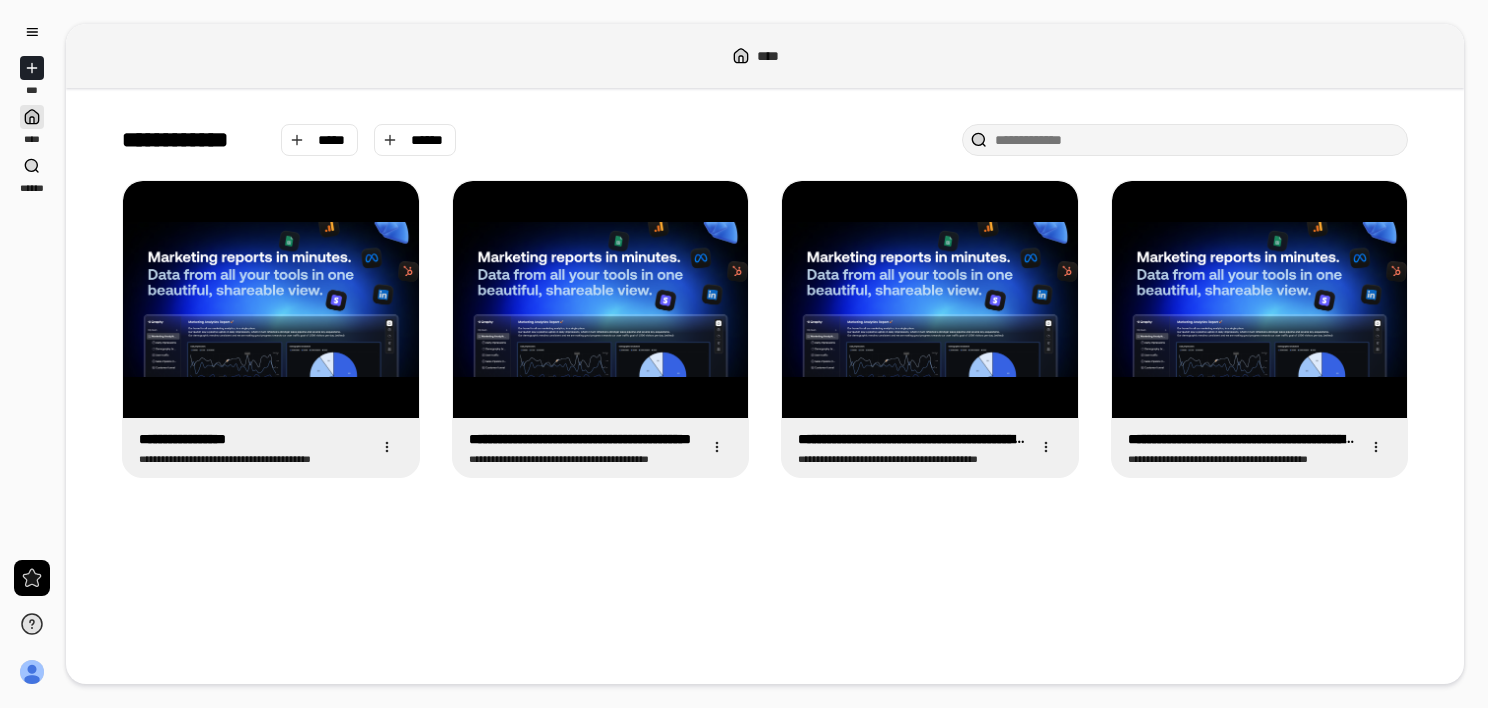 click at bounding box center [32, 68] 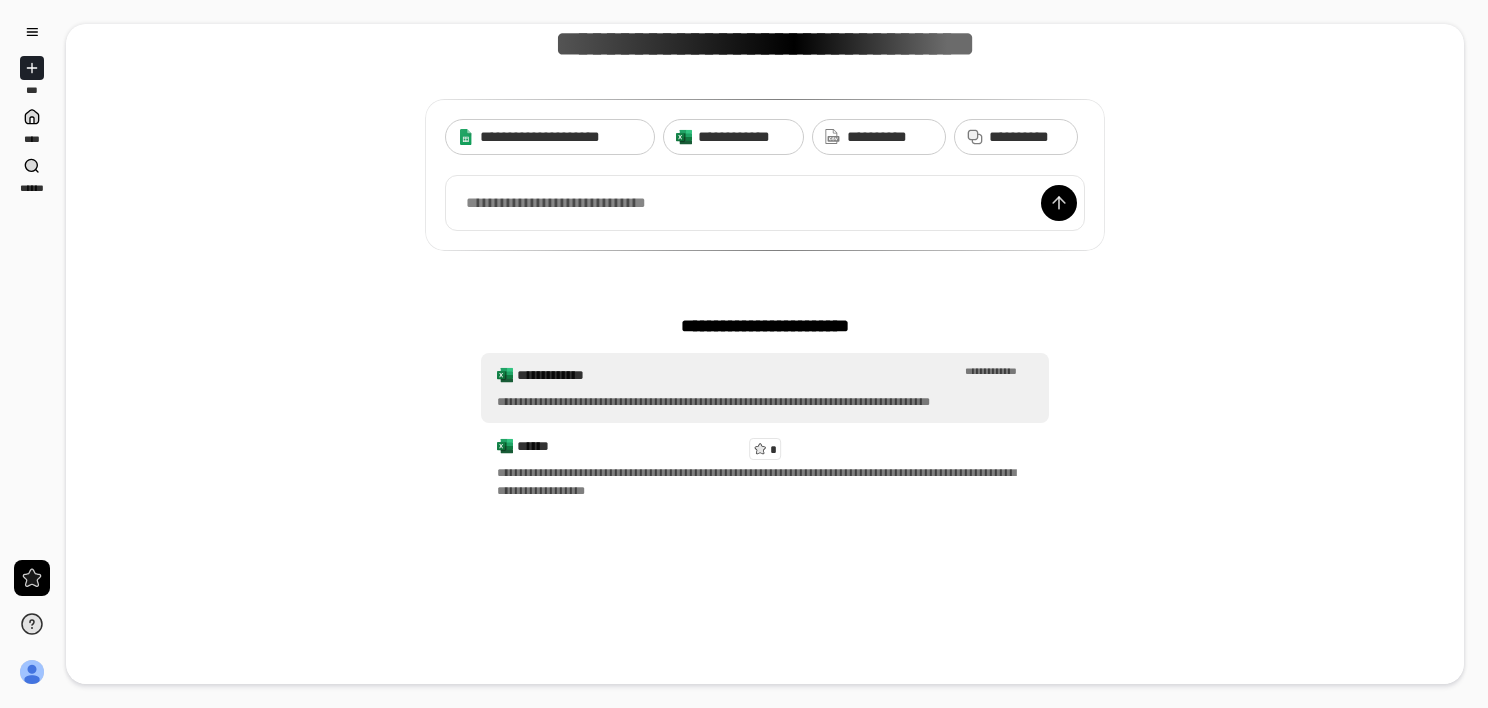 scroll, scrollTop: 215, scrollLeft: 0, axis: vertical 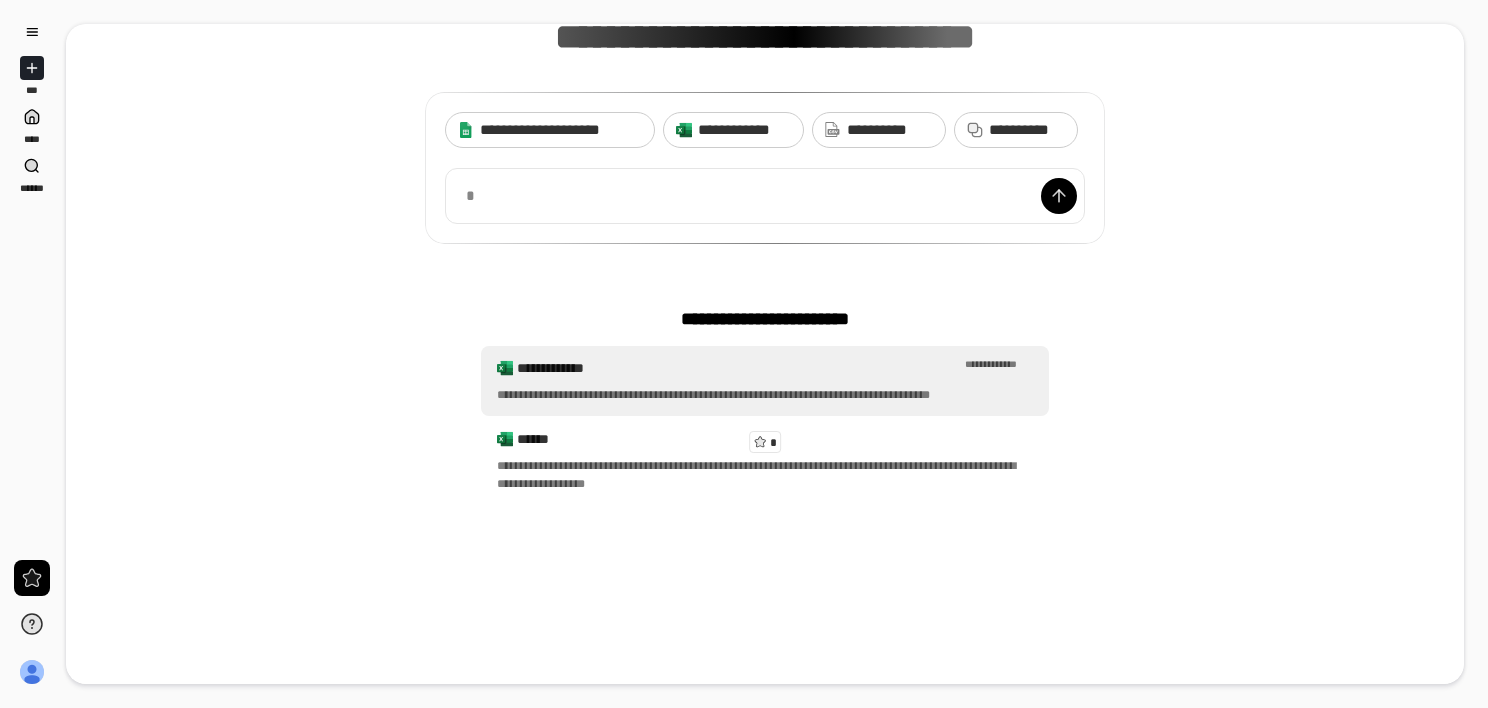 drag, startPoint x: 799, startPoint y: 356, endPoint x: 734, endPoint y: 373, distance: 67.18631 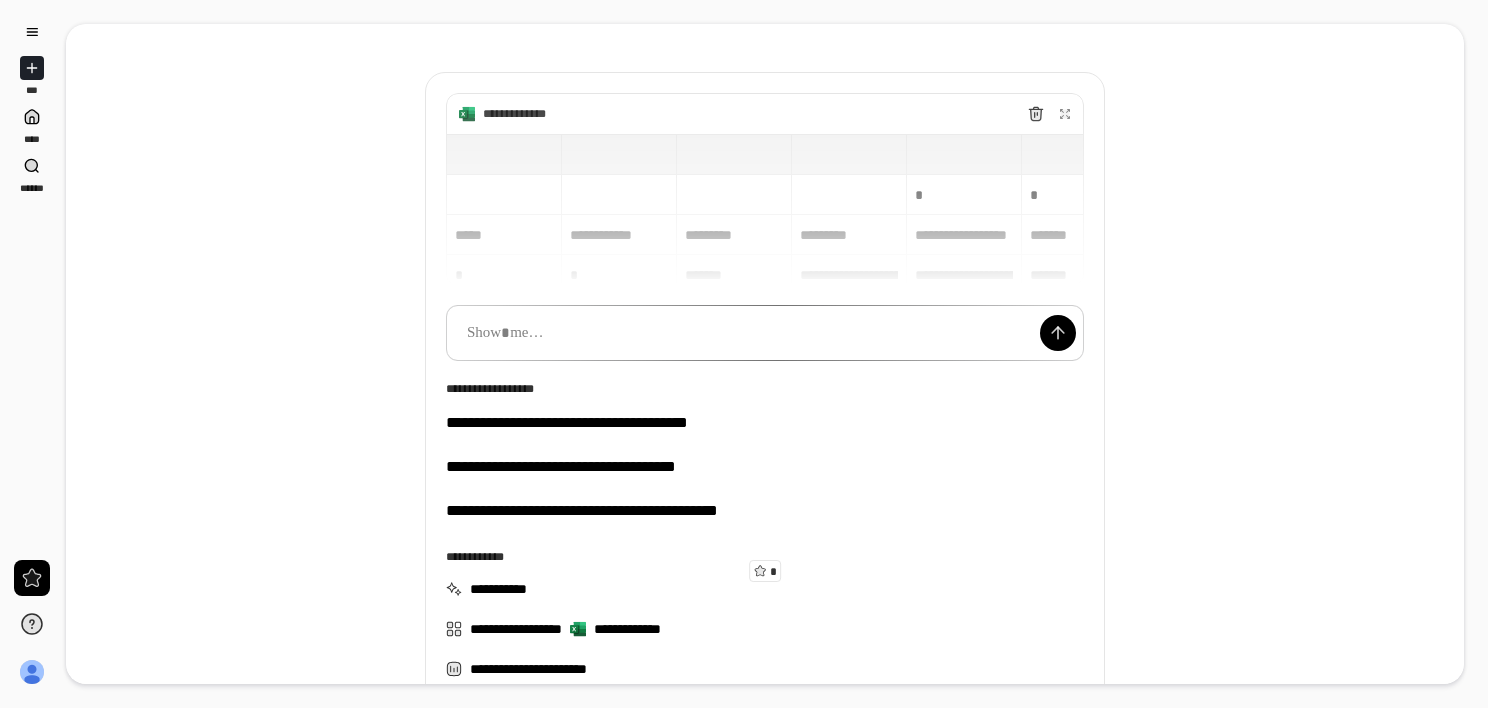 scroll, scrollTop: 87, scrollLeft: 0, axis: vertical 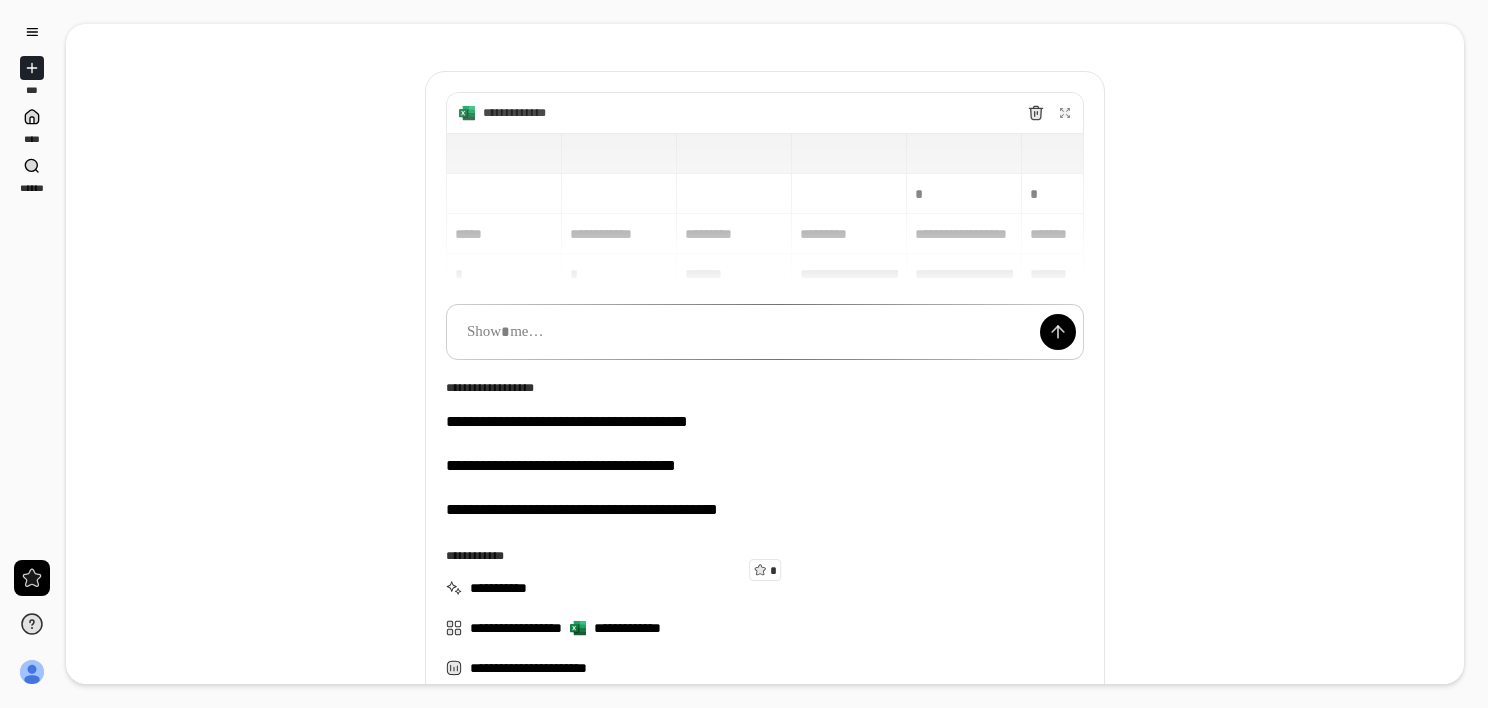 click on "[PERSONAL_INFO]" at bounding box center (765, 209) 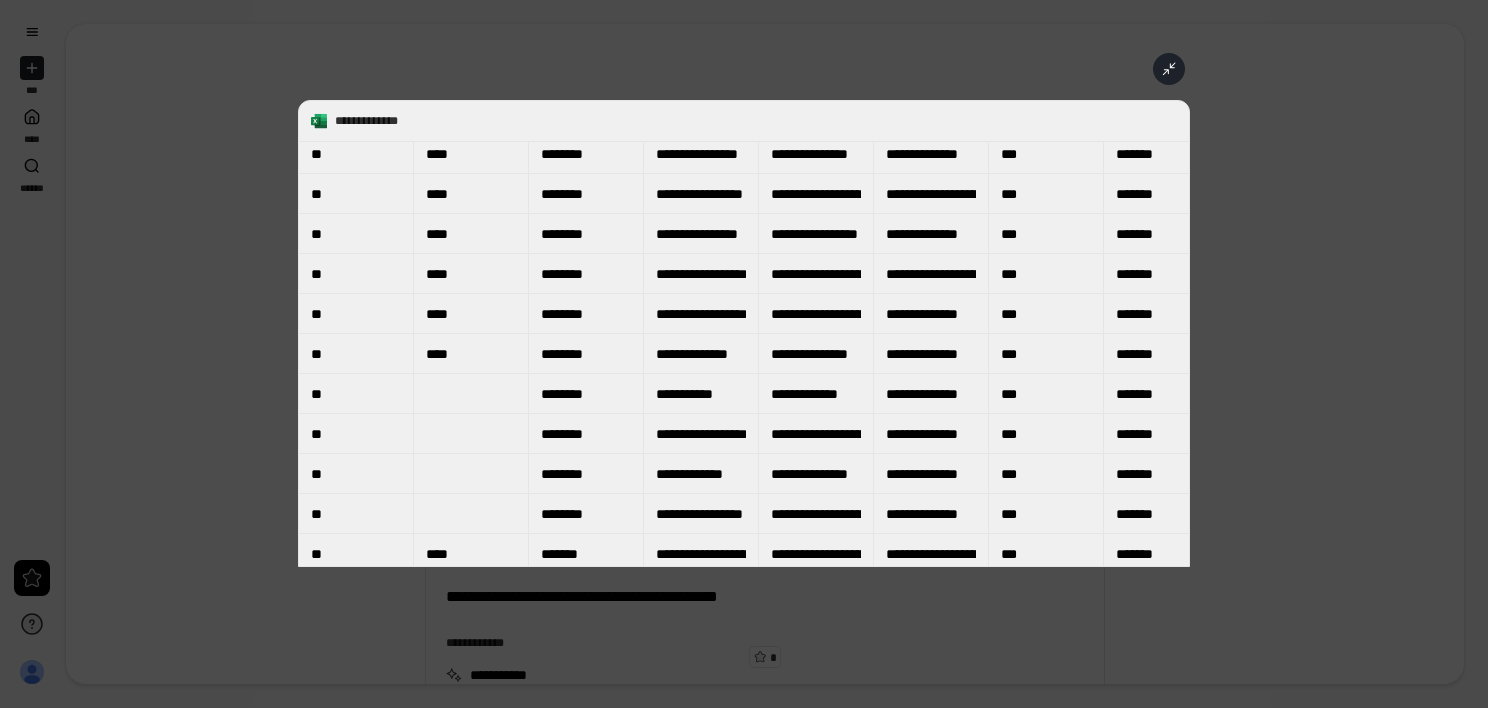 scroll, scrollTop: 1980, scrollLeft: 0, axis: vertical 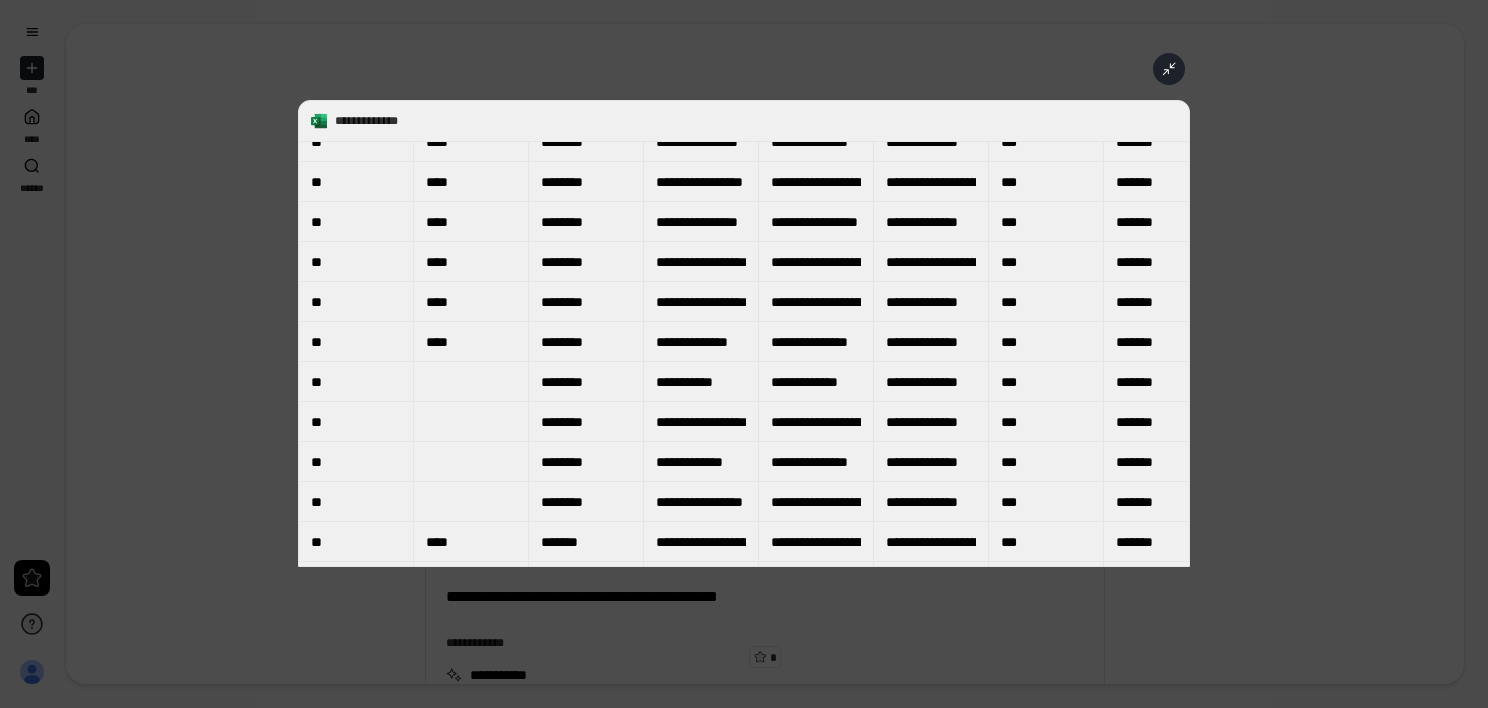 click on "[PERSONAL_INFO]" at bounding box center [744, 333] 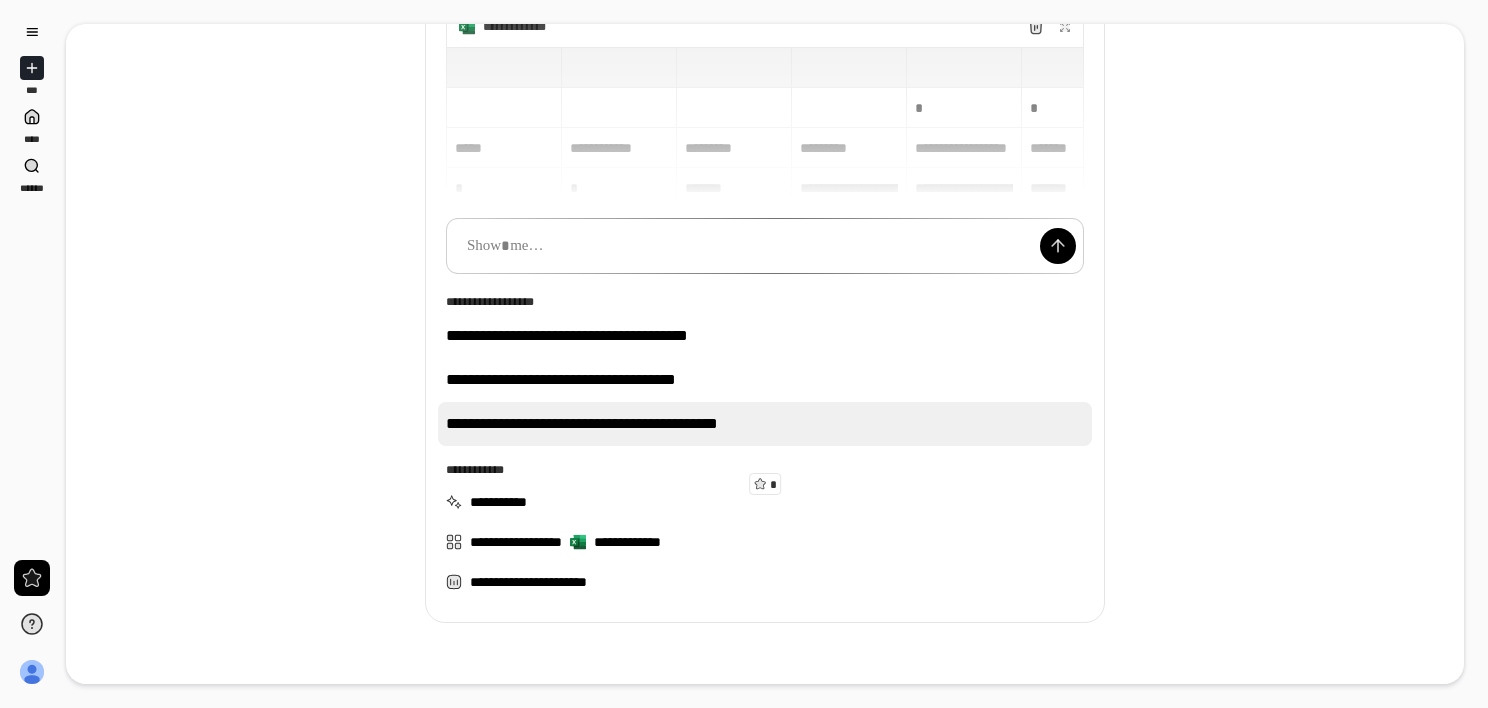 scroll, scrollTop: 192, scrollLeft: 0, axis: vertical 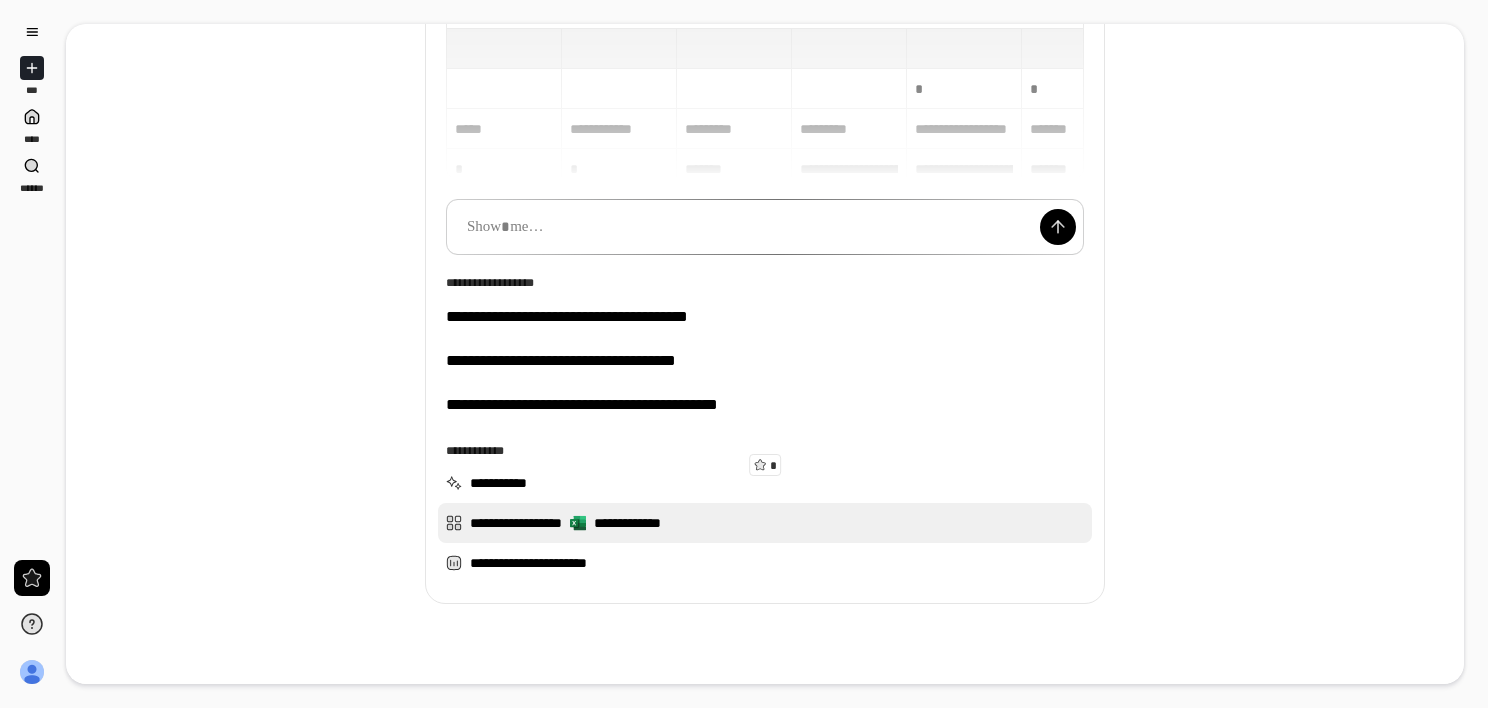click on "**********" at bounding box center [765, 523] 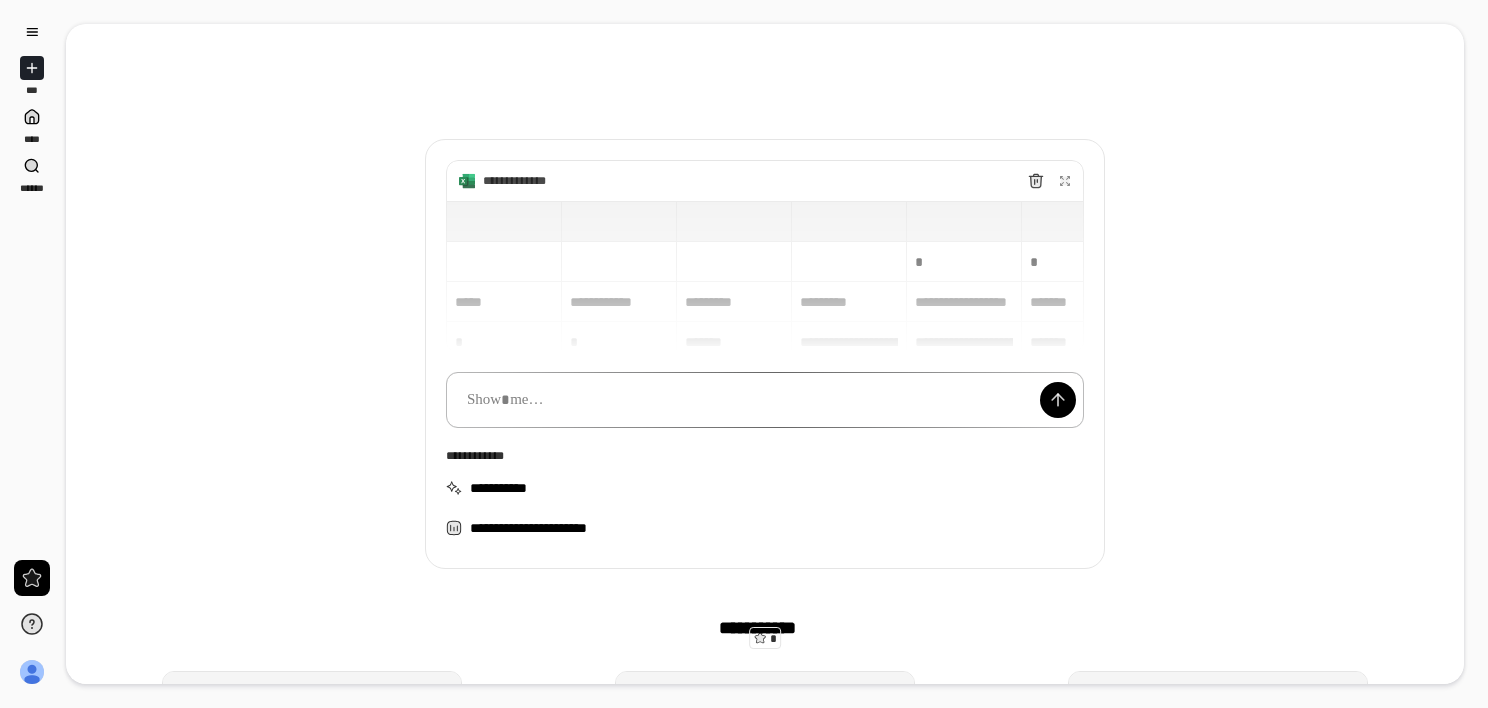 scroll, scrollTop: 0, scrollLeft: 0, axis: both 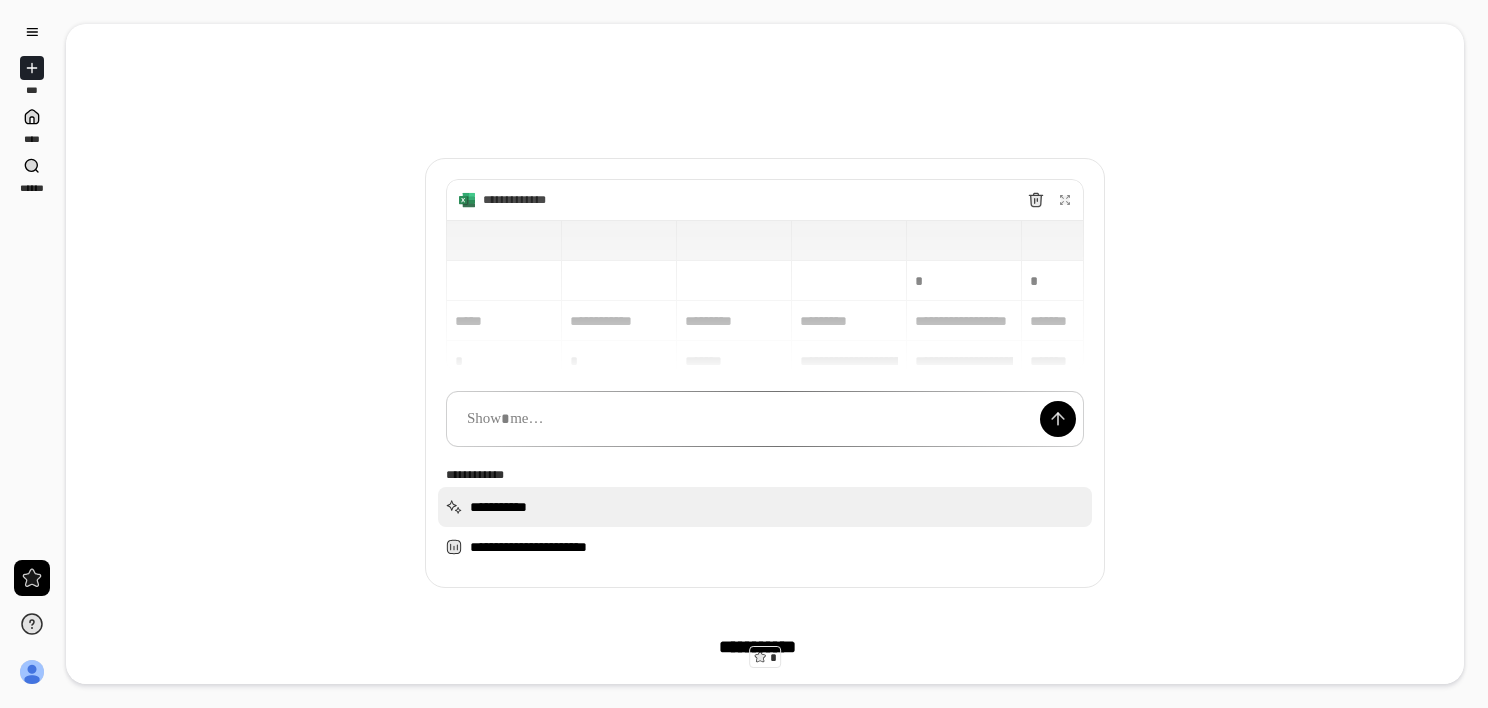 click on "**********" at bounding box center (765, 507) 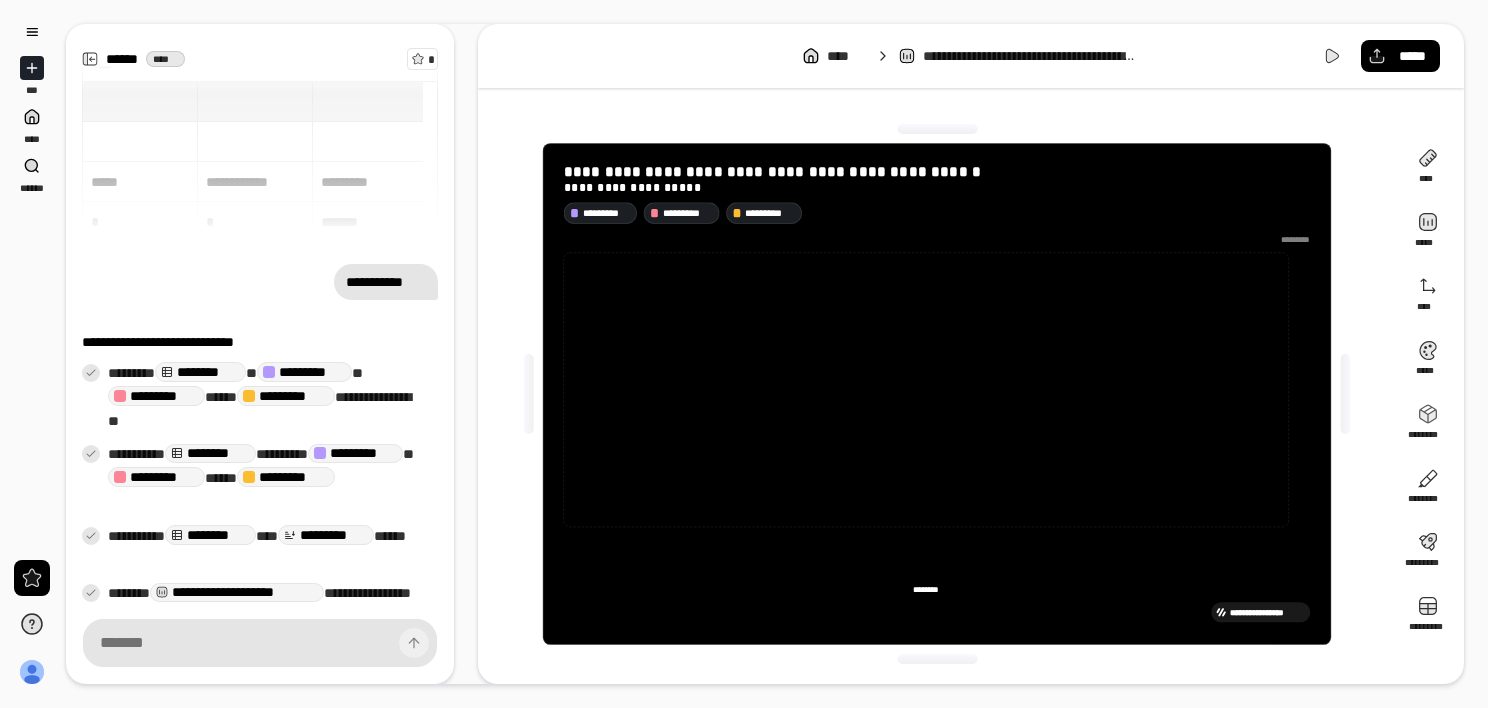 scroll, scrollTop: 106, scrollLeft: 0, axis: vertical 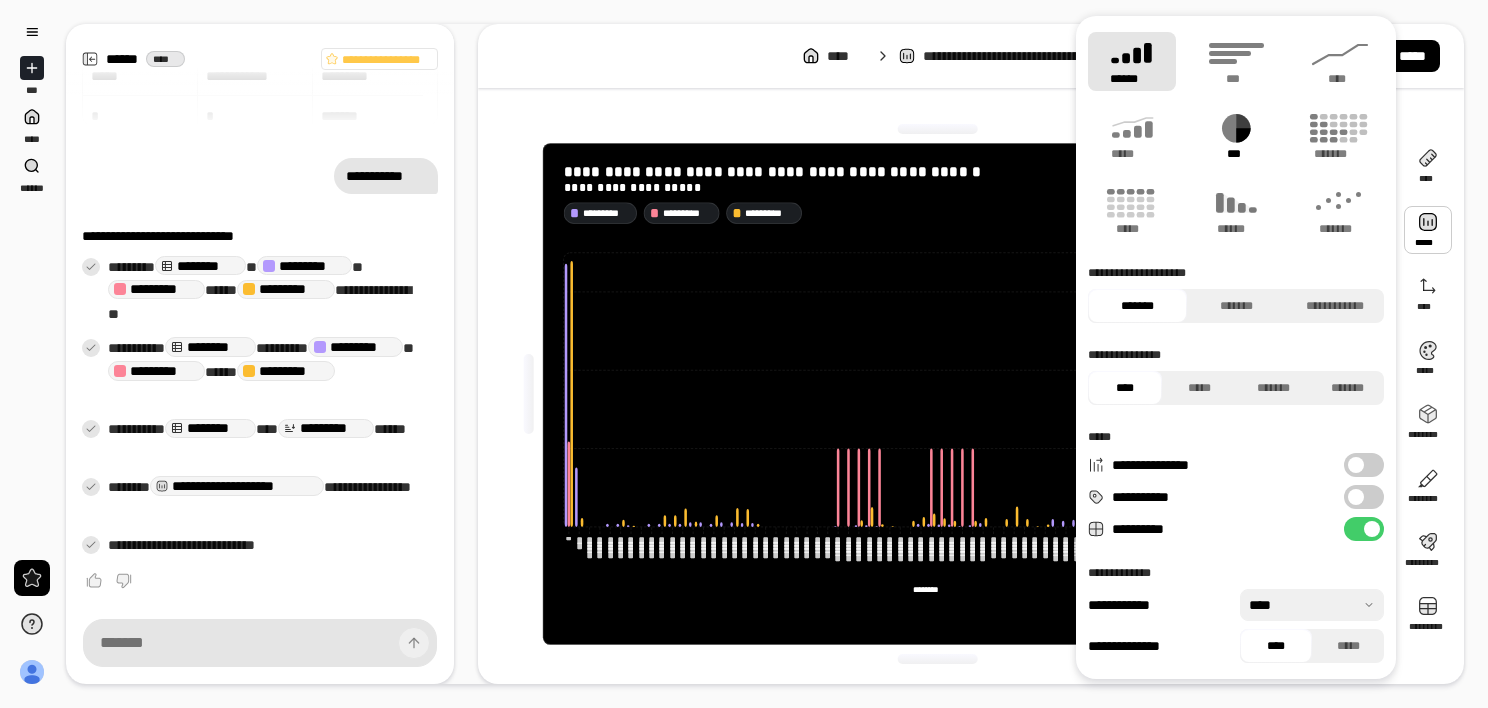click on "***" at bounding box center [1236, 136] 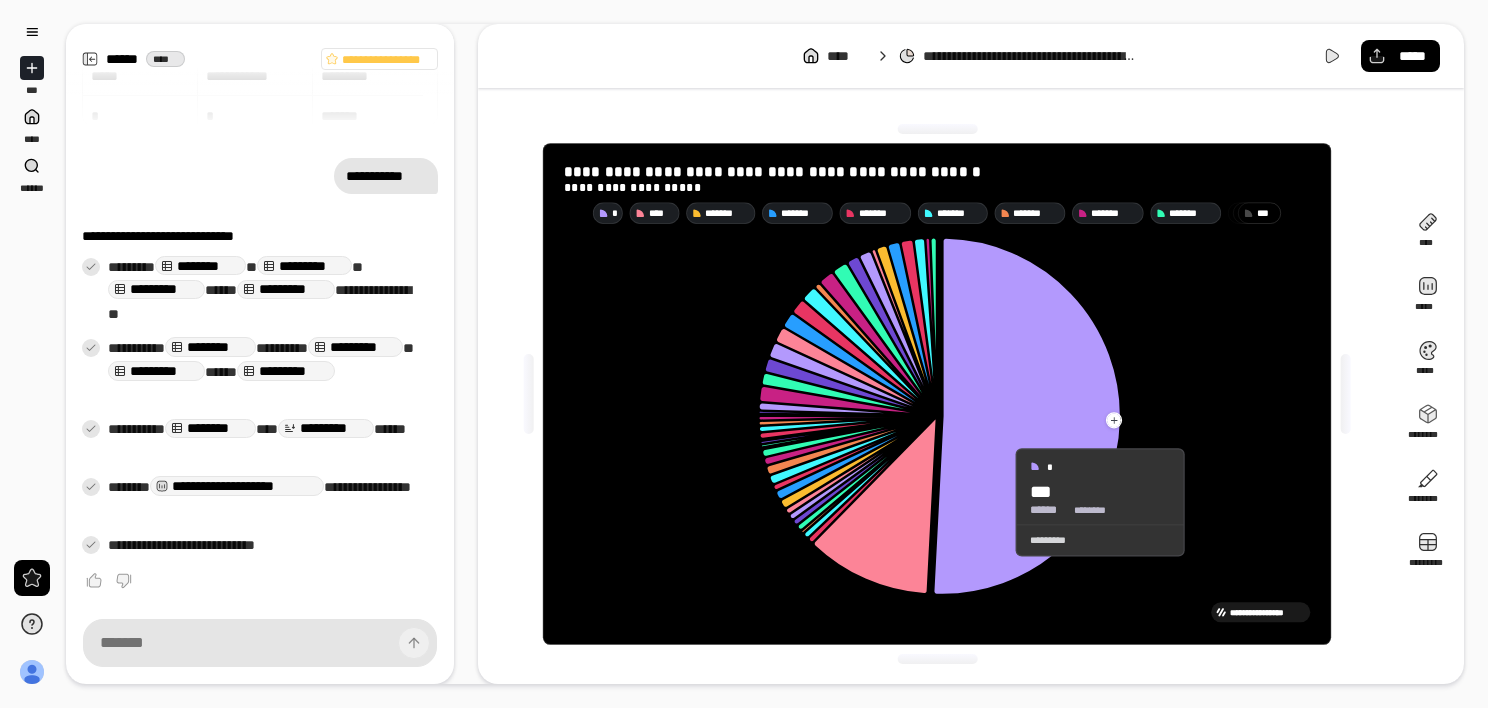 click 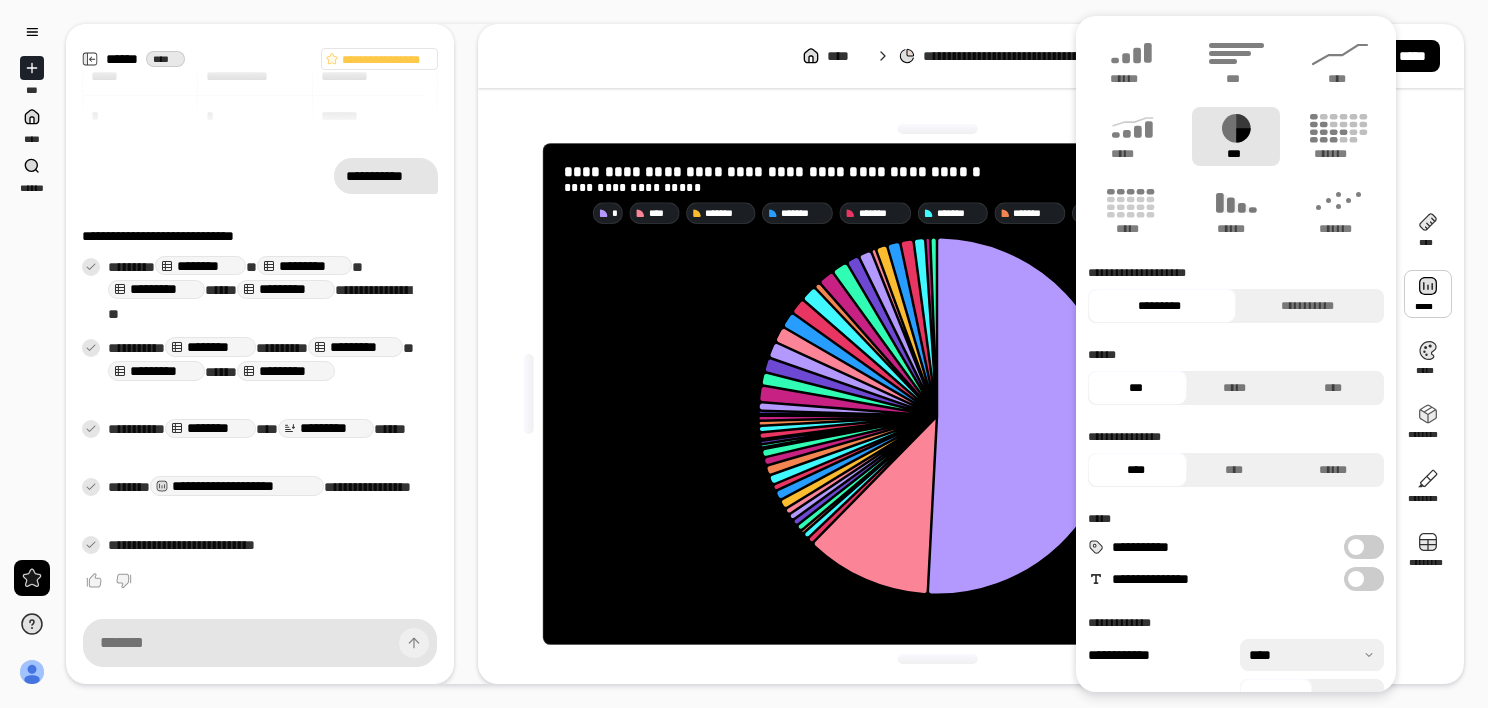 click at bounding box center [1428, 294] 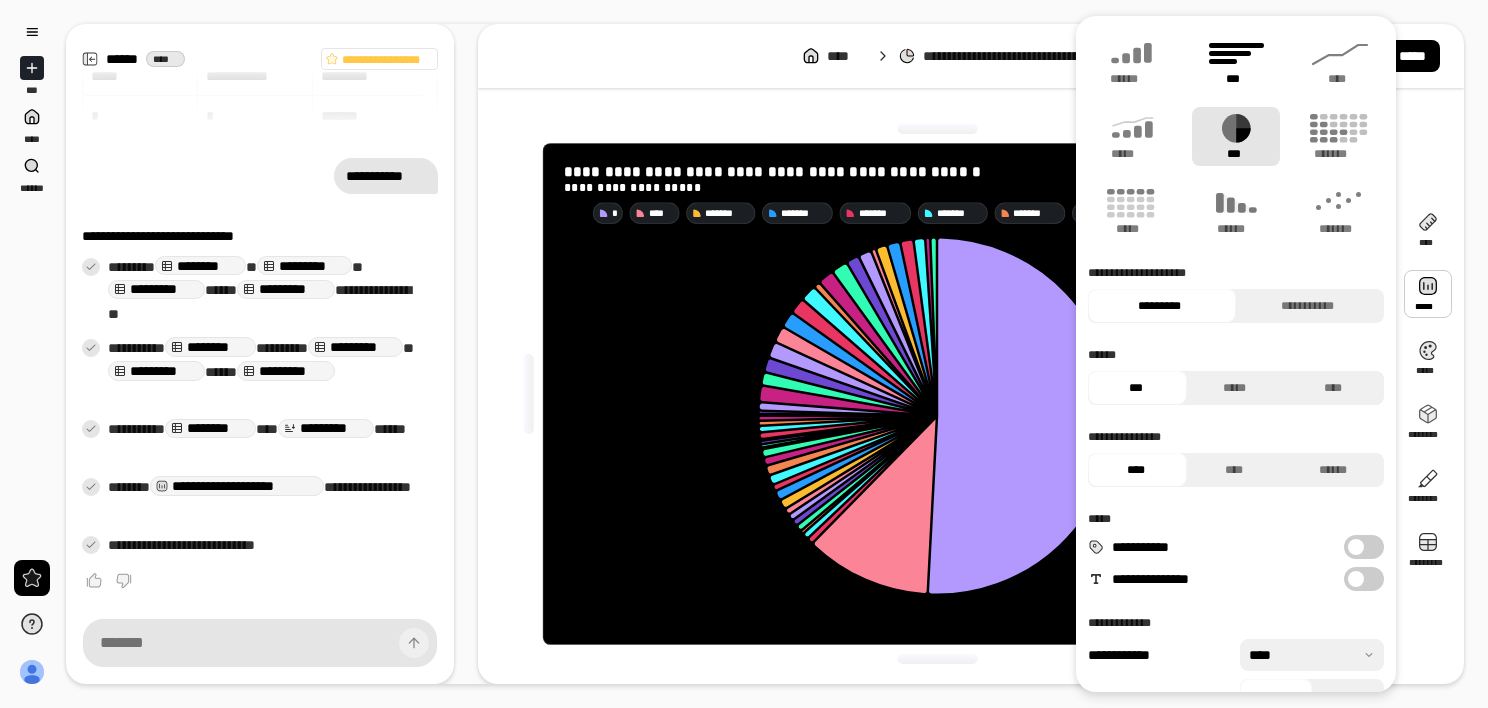 click on "***" at bounding box center [1236, 61] 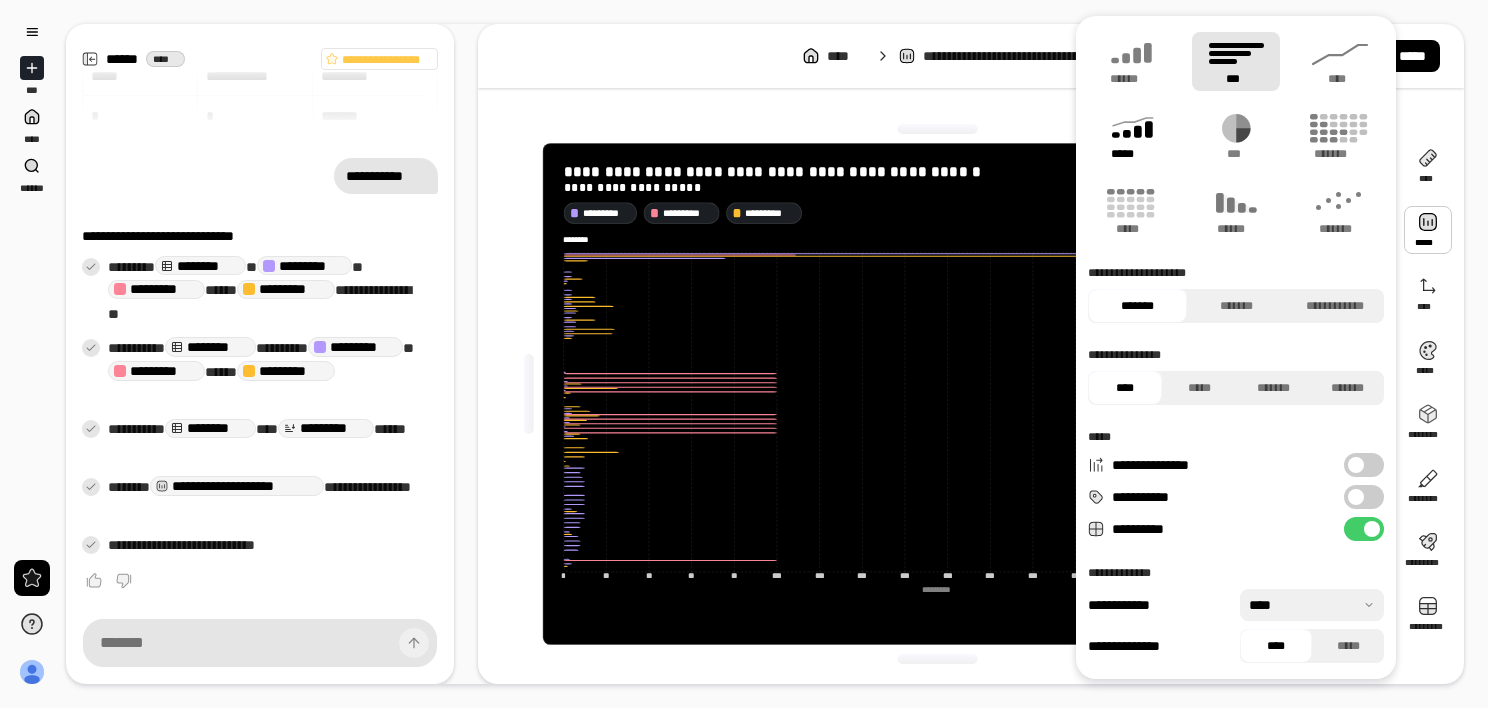 click 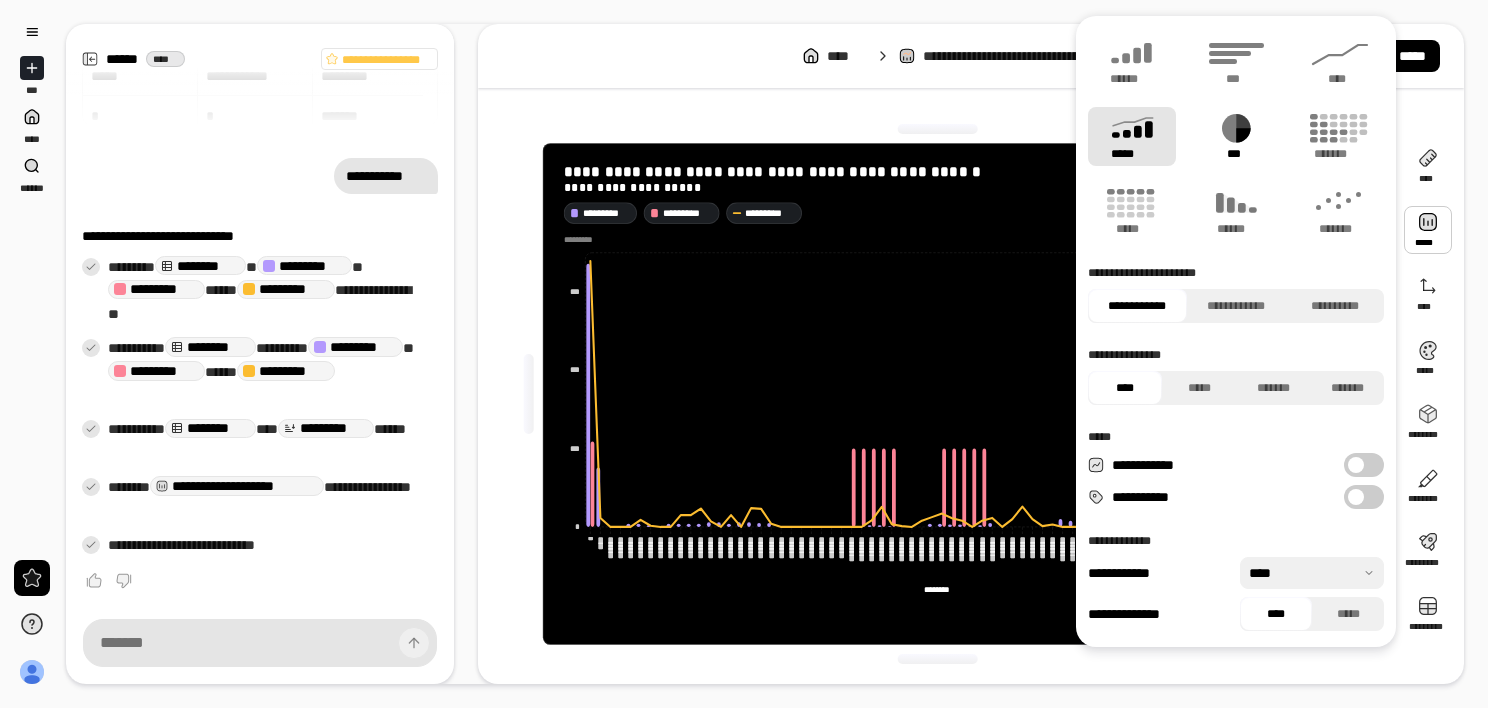 click on "***" at bounding box center (1236, 136) 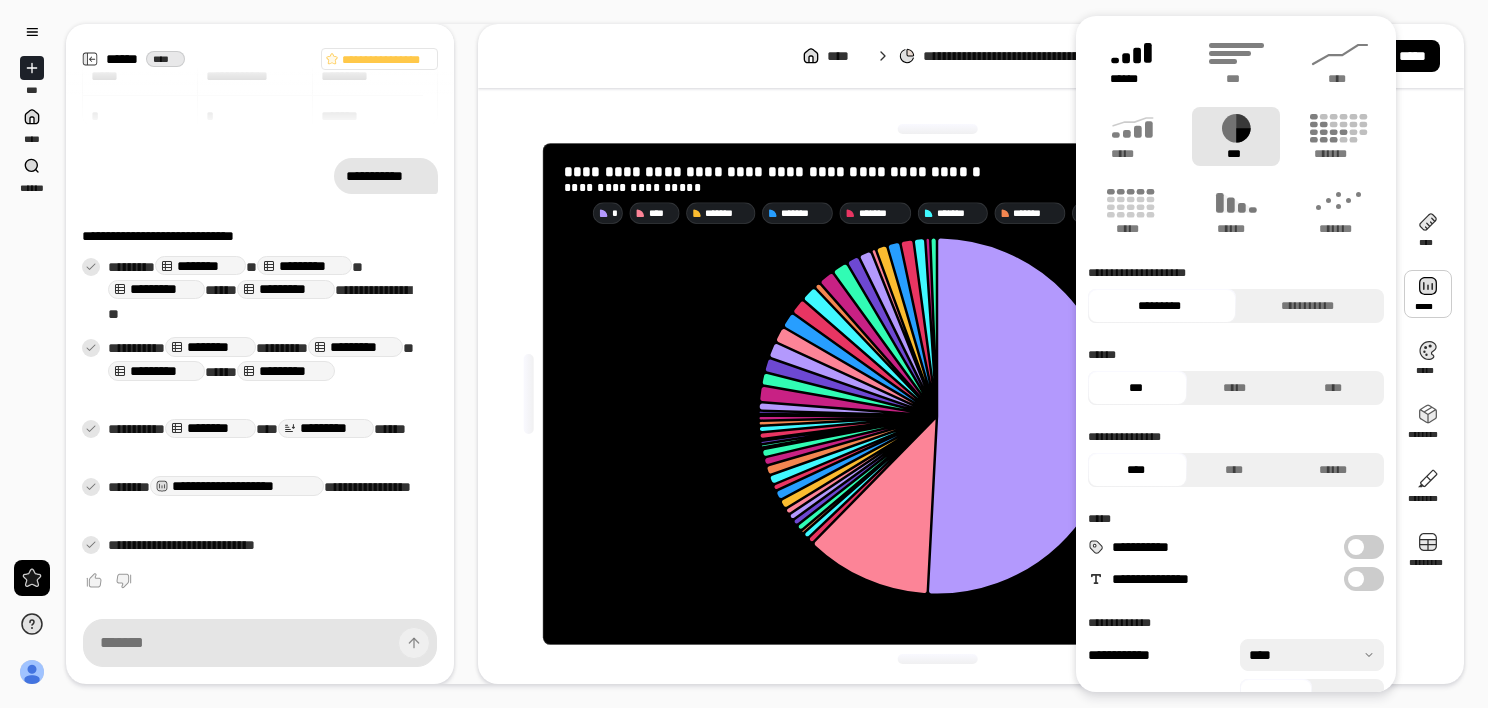 click 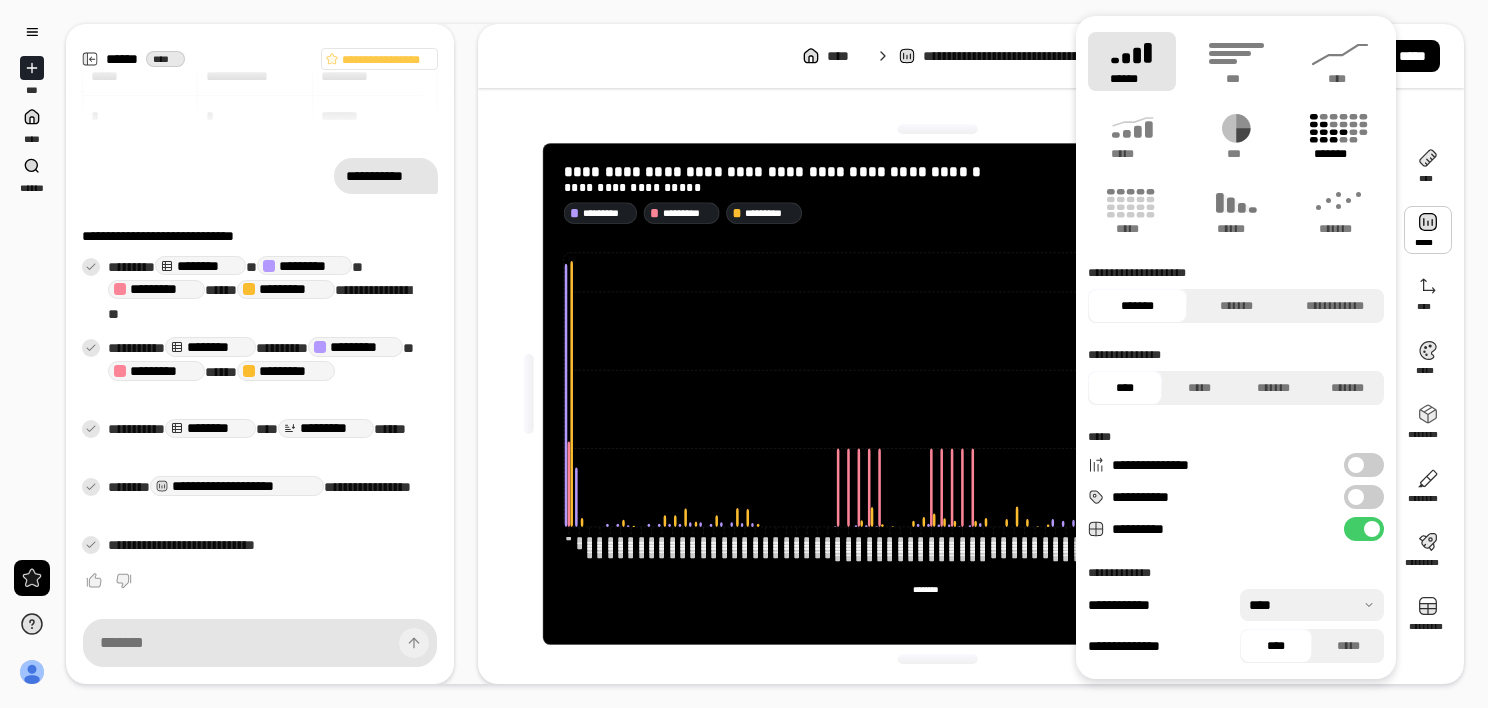 click on "*******" at bounding box center [1340, 136] 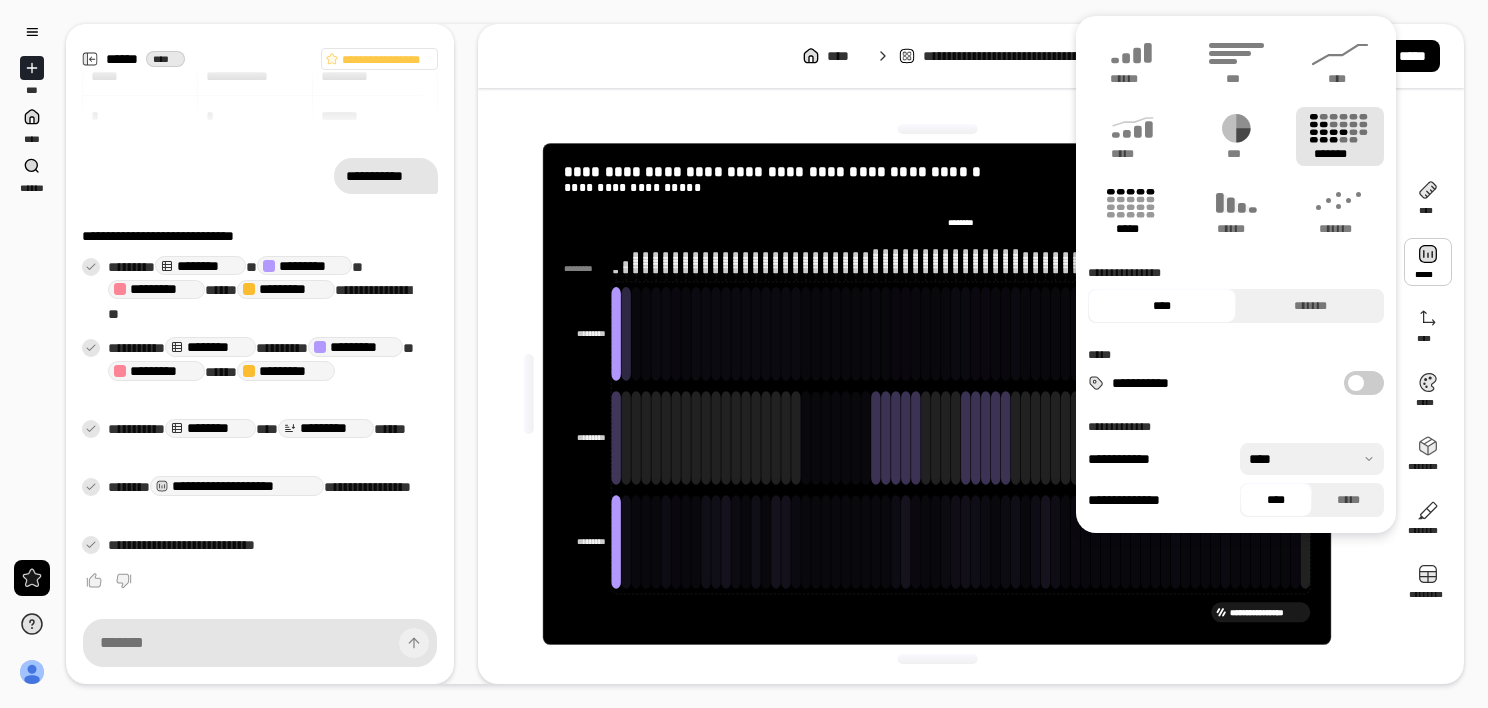 click on "*****" at bounding box center (1132, 211) 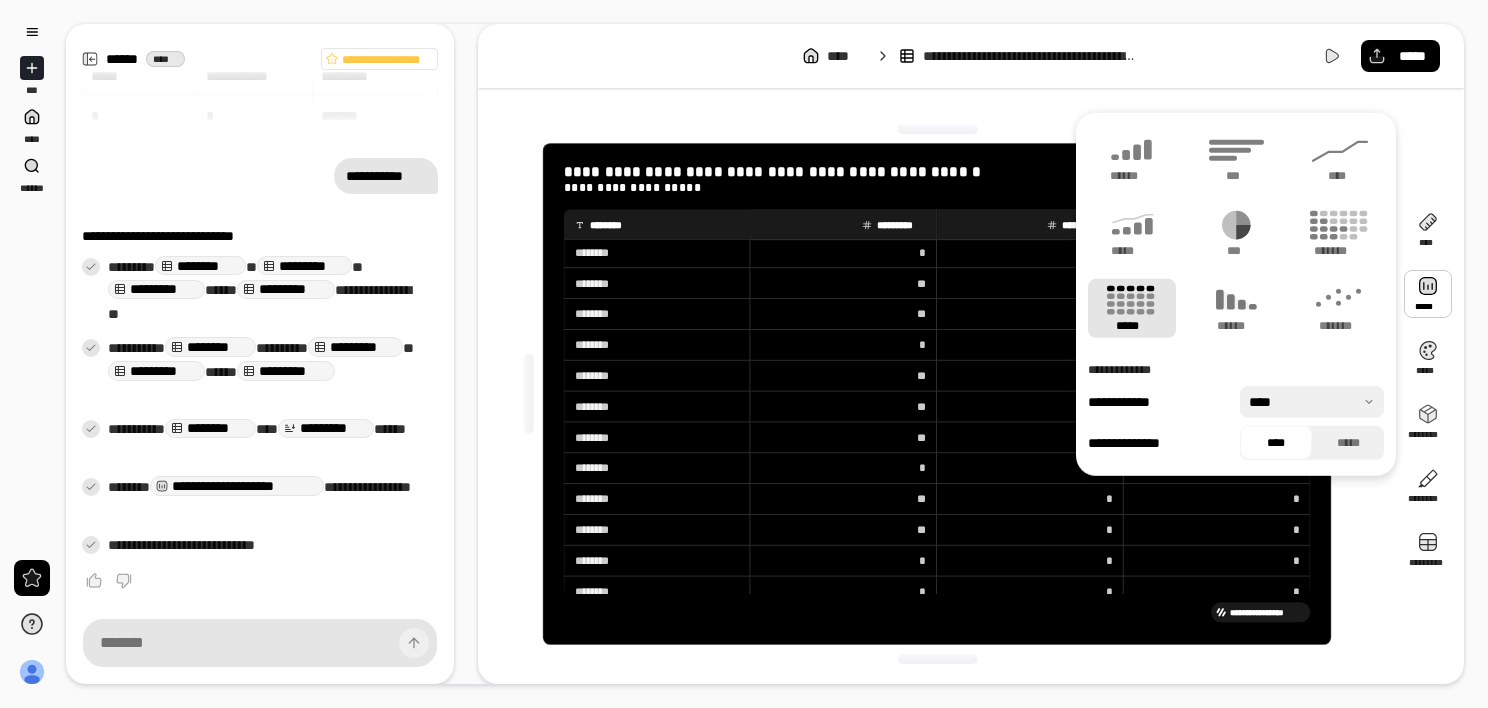 scroll, scrollTop: 2150, scrollLeft: 0, axis: vertical 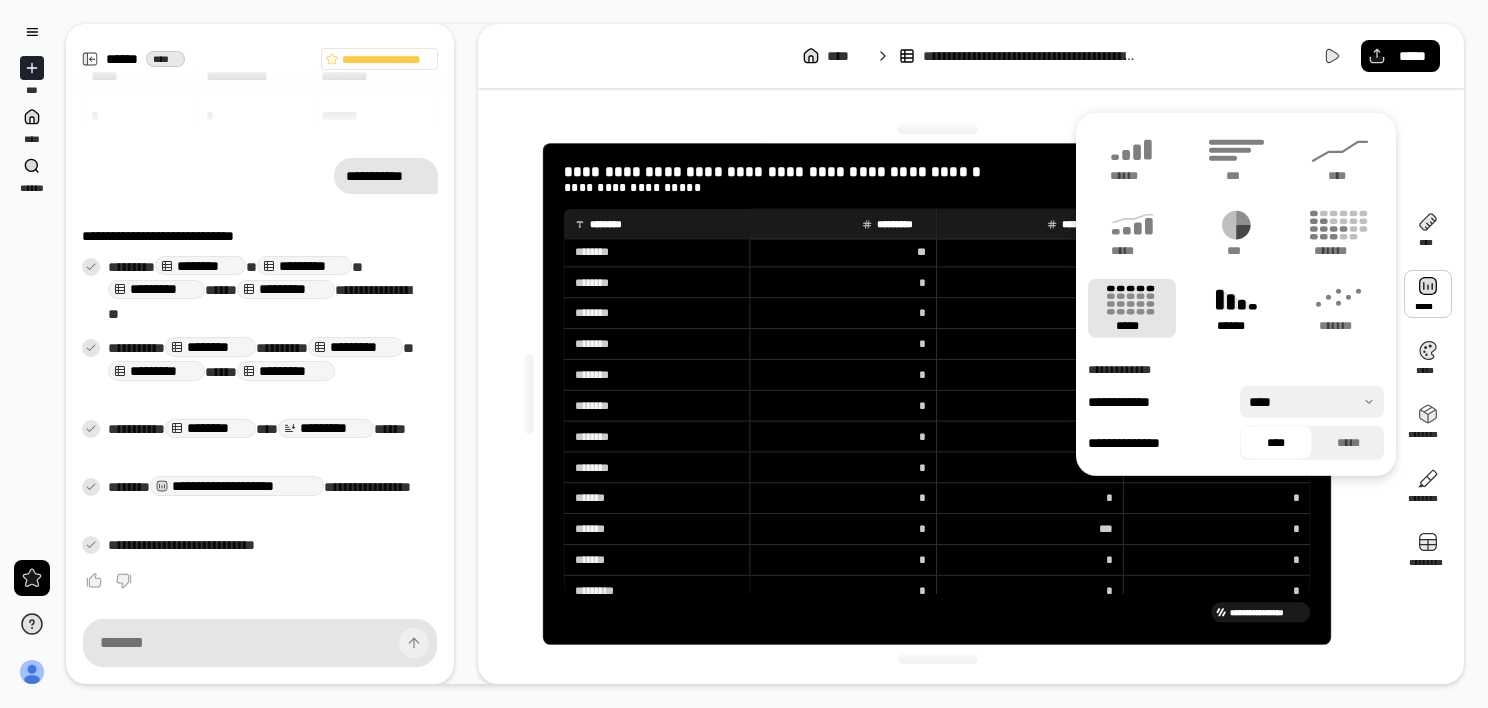 click 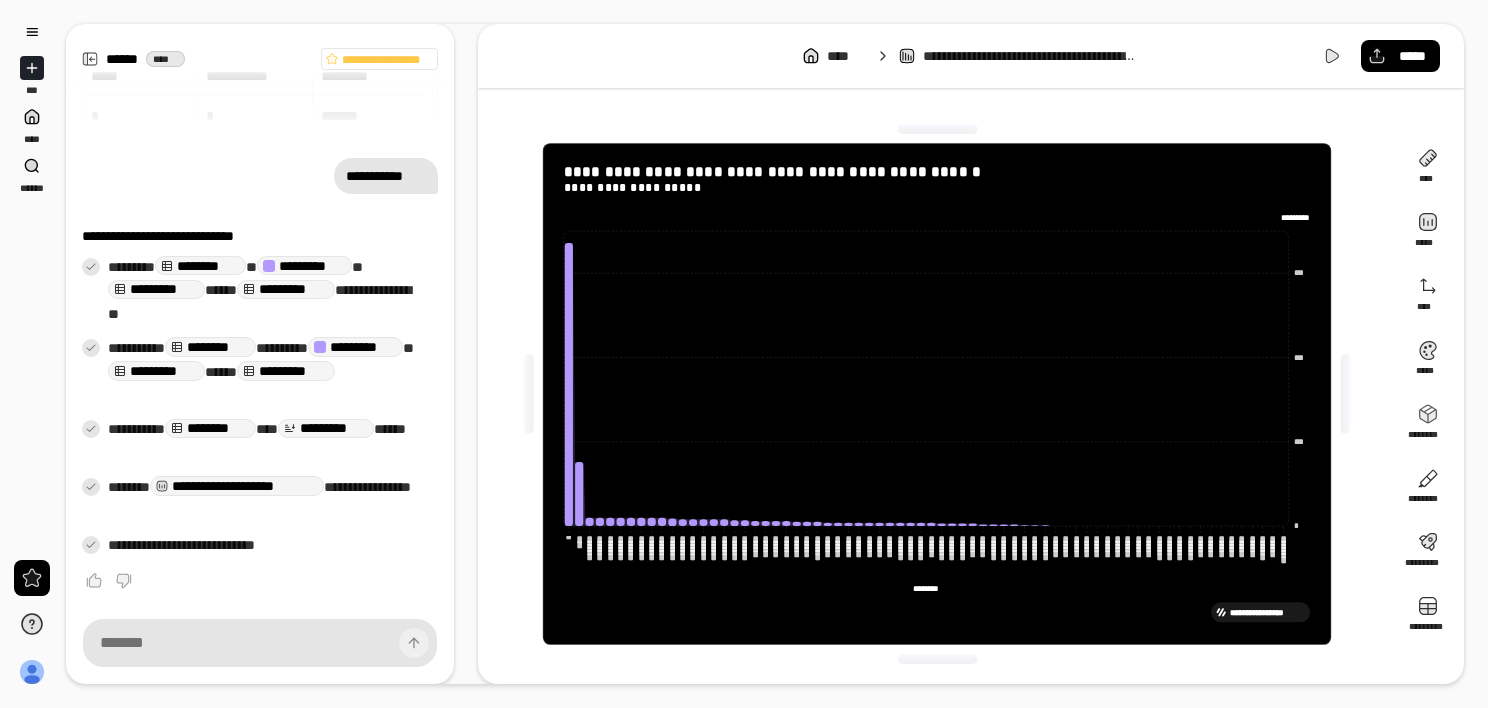 click on "**********" at bounding box center (971, 56) 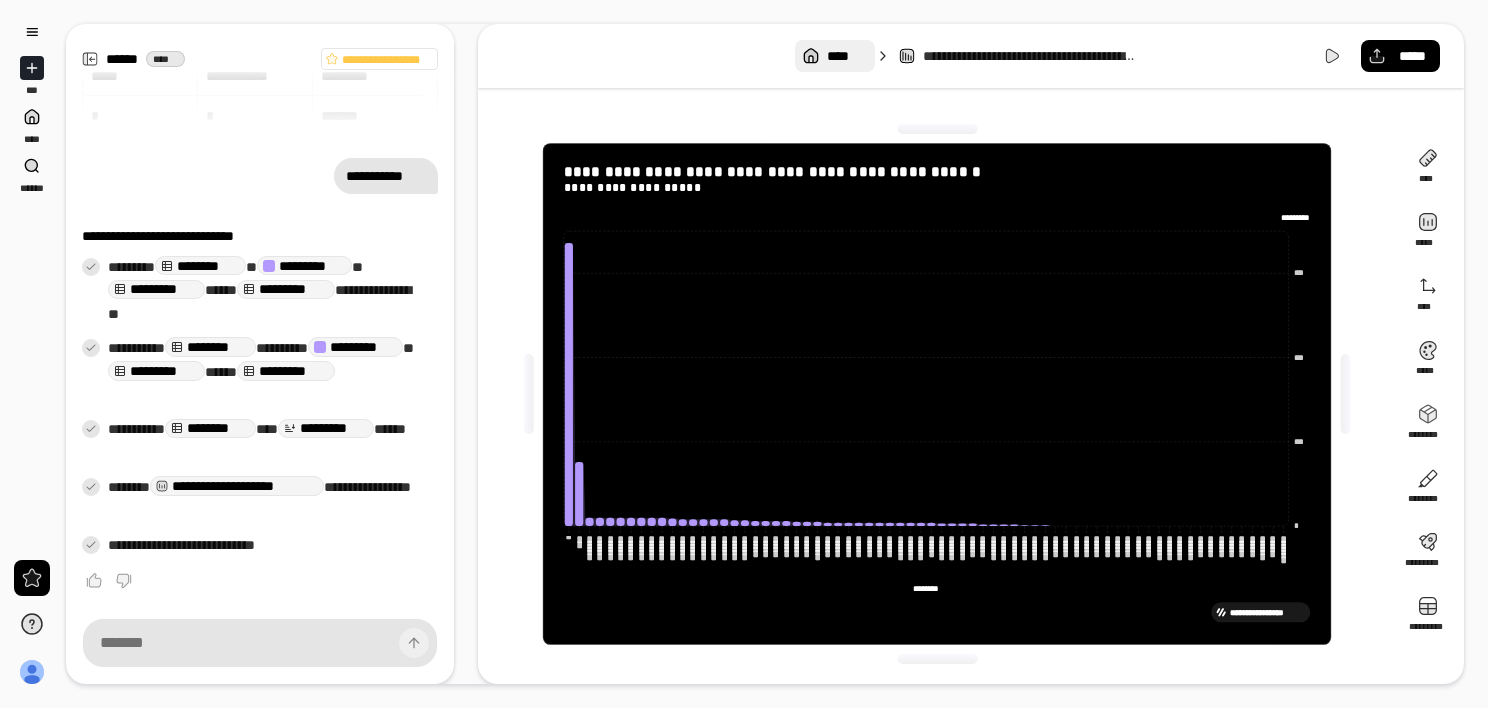 click on "****" at bounding box center [834, 56] 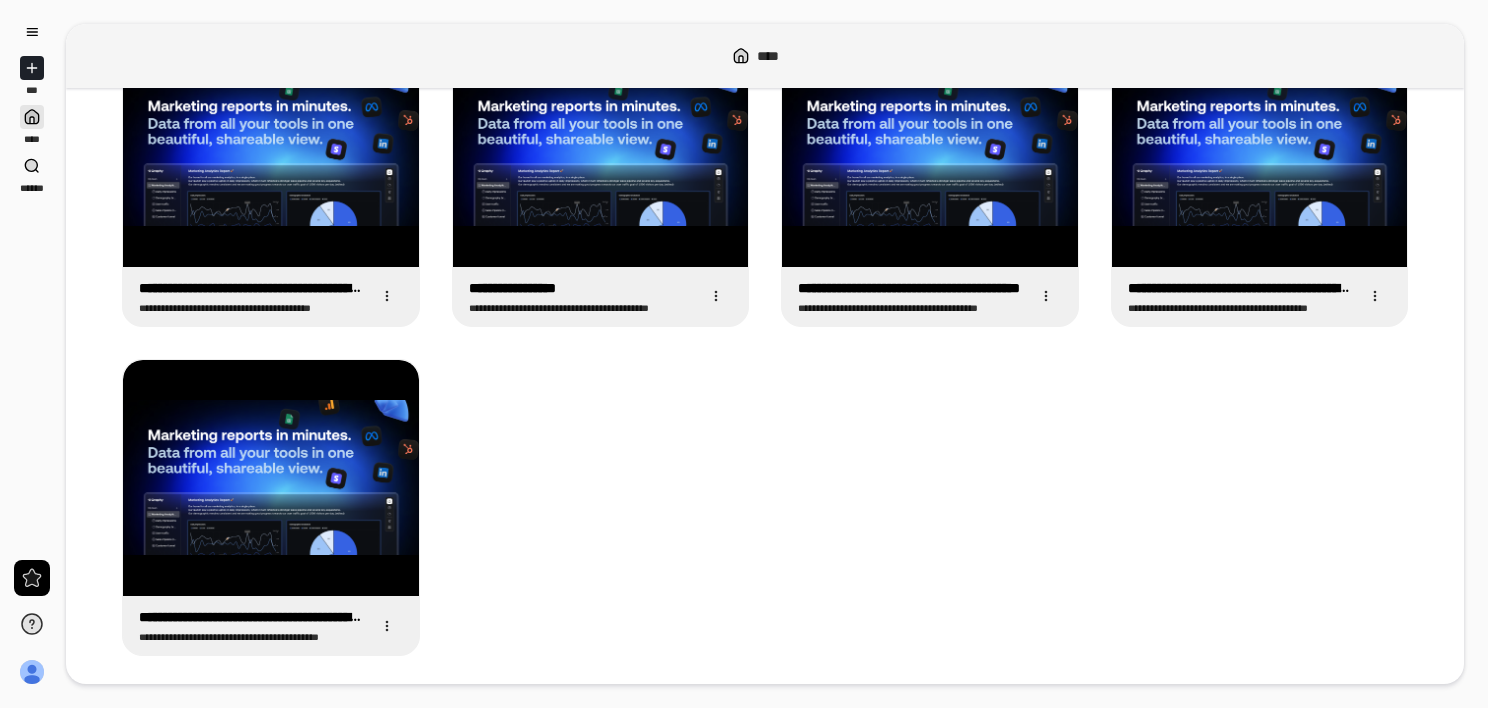 scroll, scrollTop: 0, scrollLeft: 0, axis: both 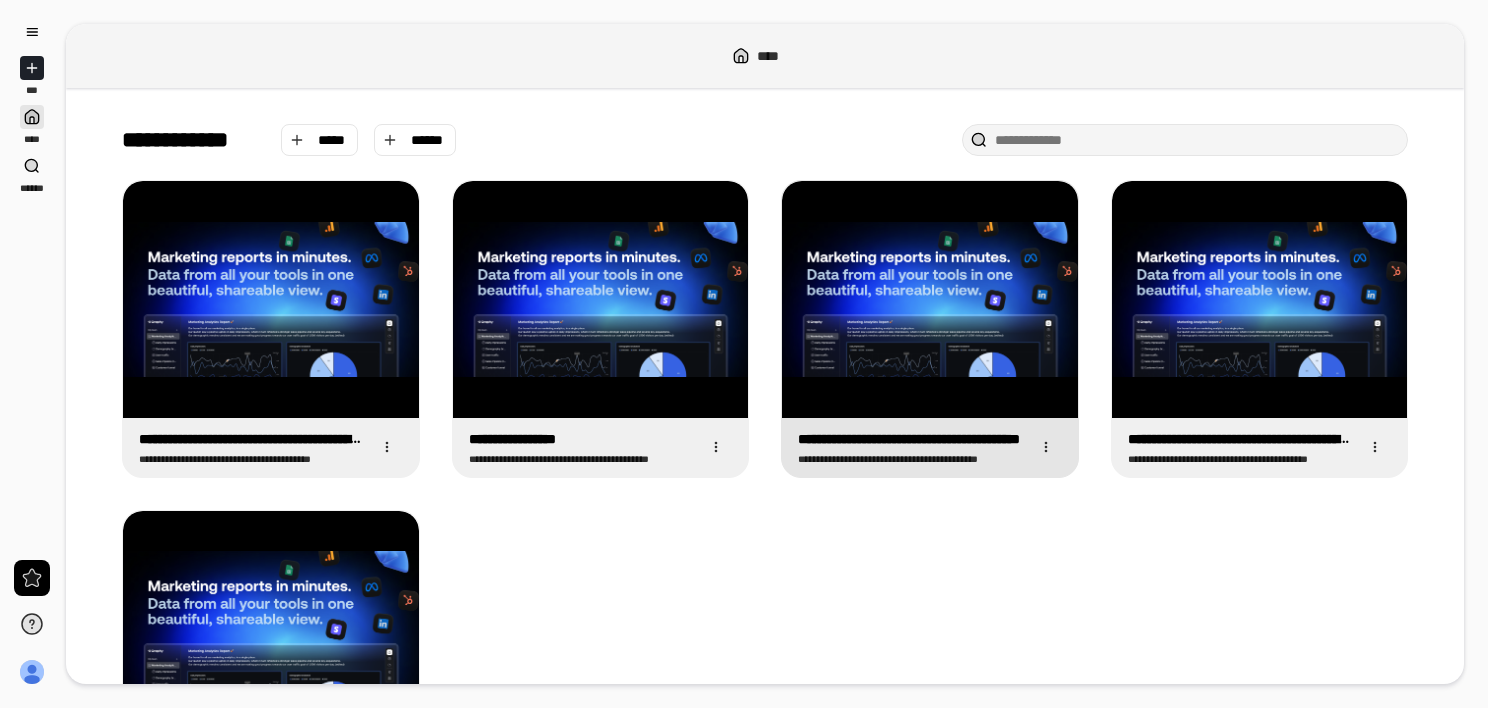 click on "**********" at bounding box center [910, 439] 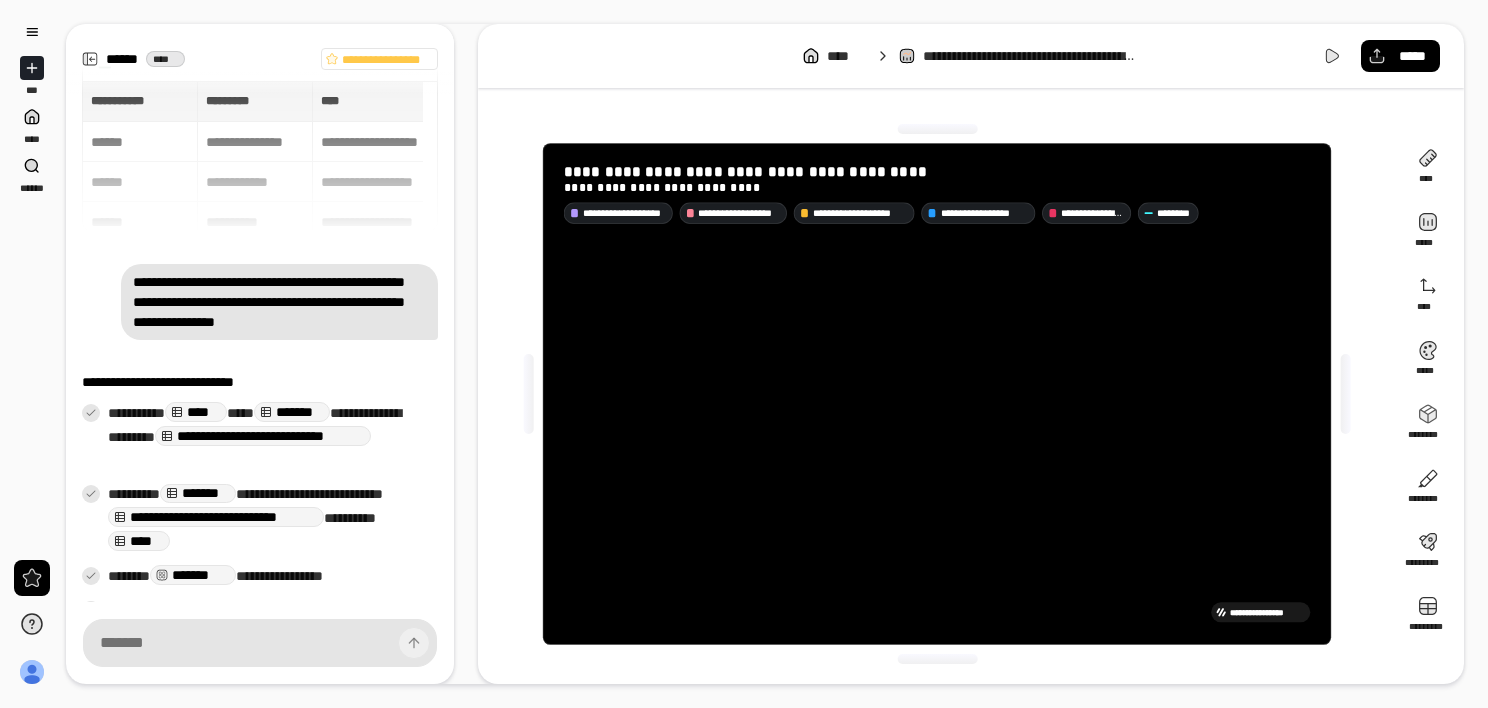 scroll, scrollTop: 64, scrollLeft: 0, axis: vertical 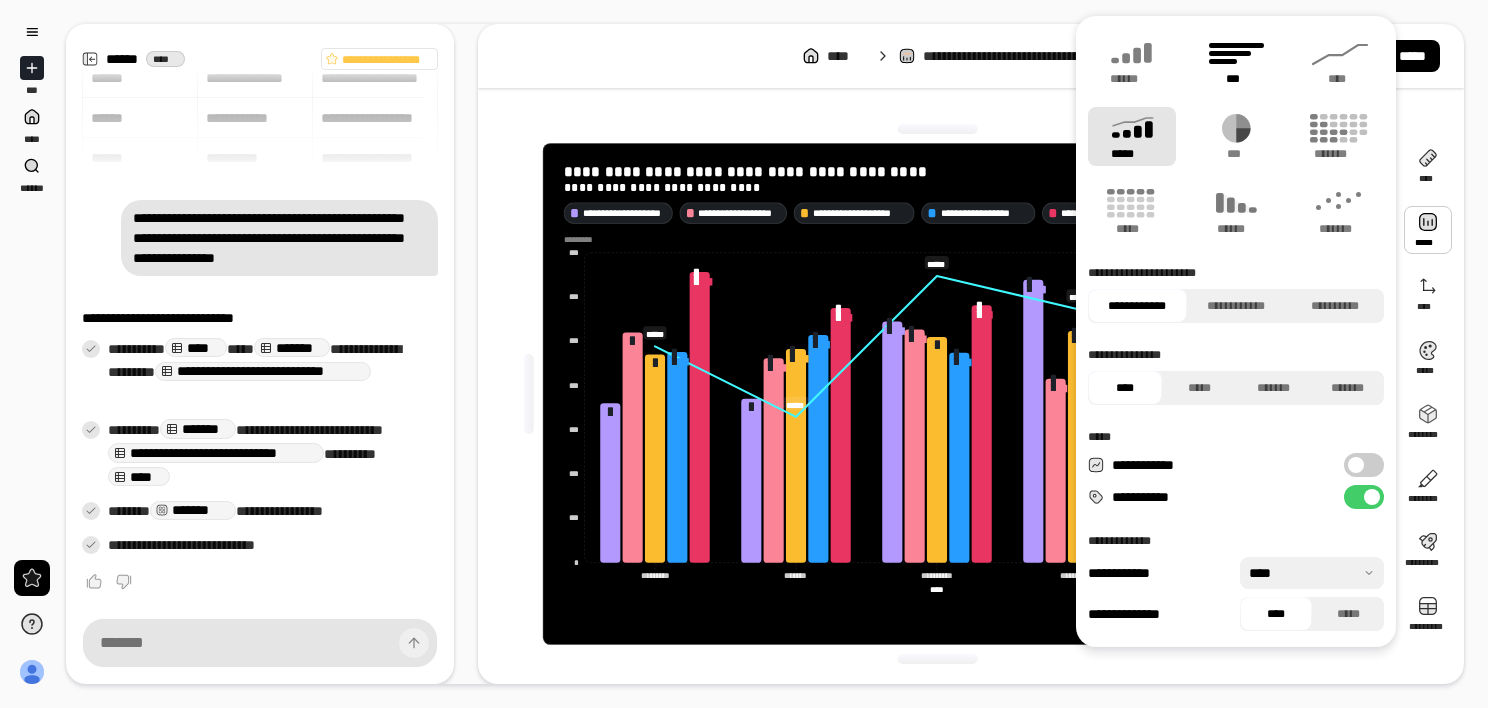 click 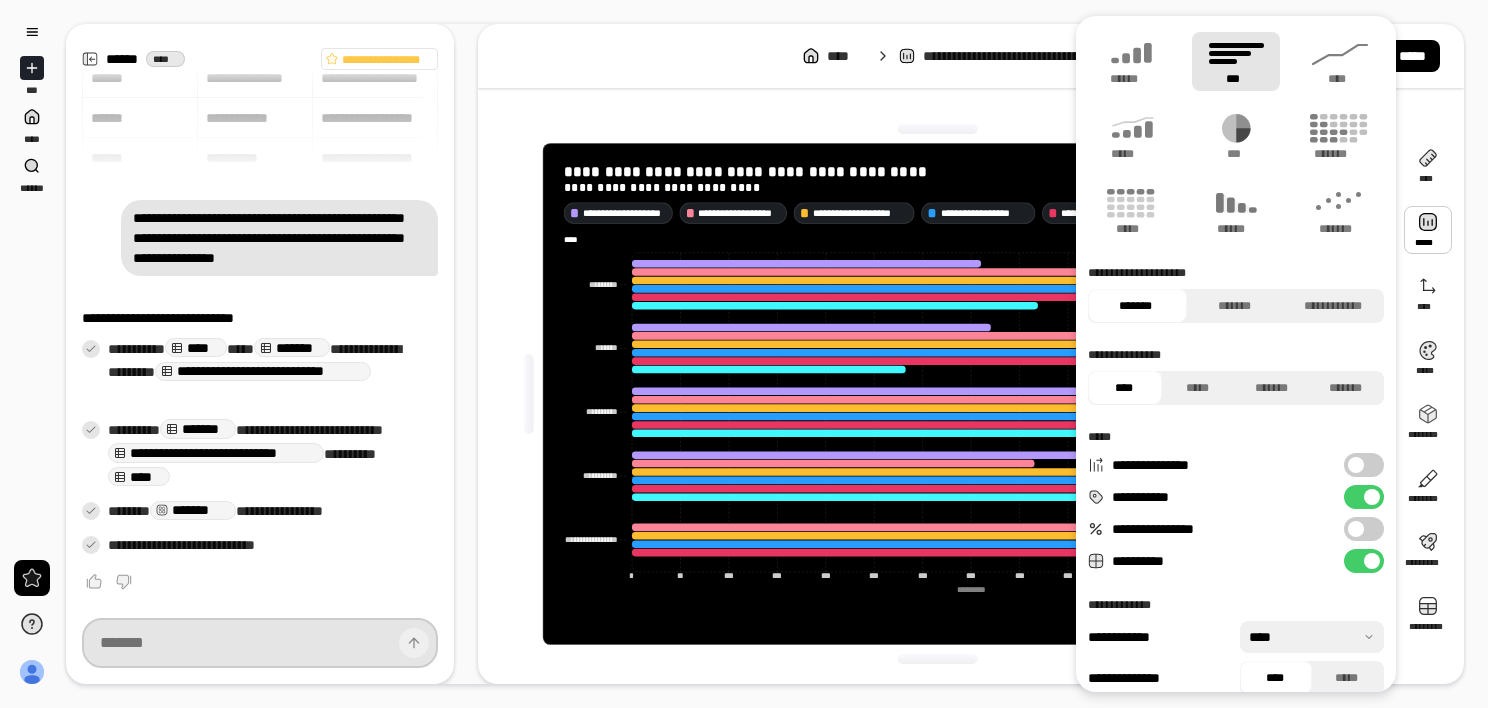 scroll, scrollTop: 64, scrollLeft: 0, axis: vertical 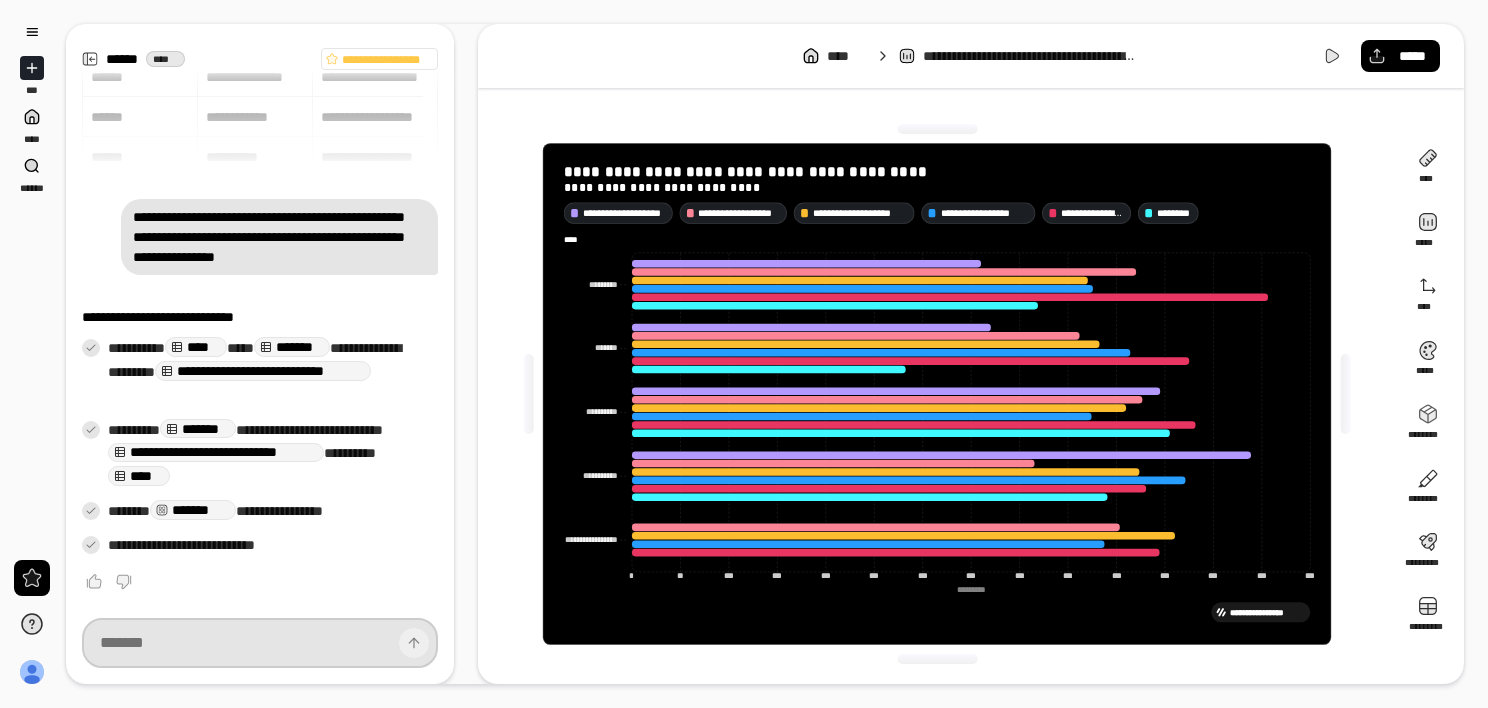 click at bounding box center (260, 643) 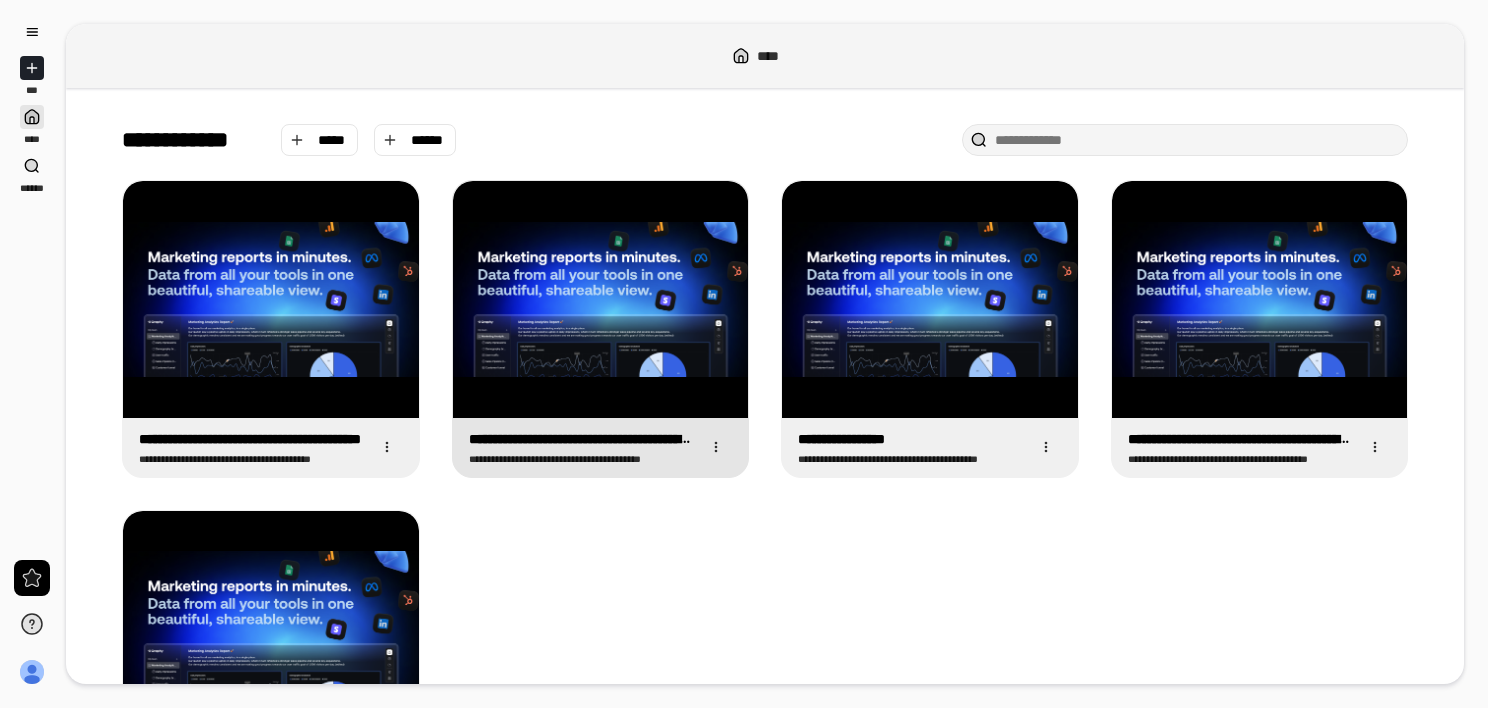 click on "[PERSONAL_INFO]" at bounding box center (581, 459) 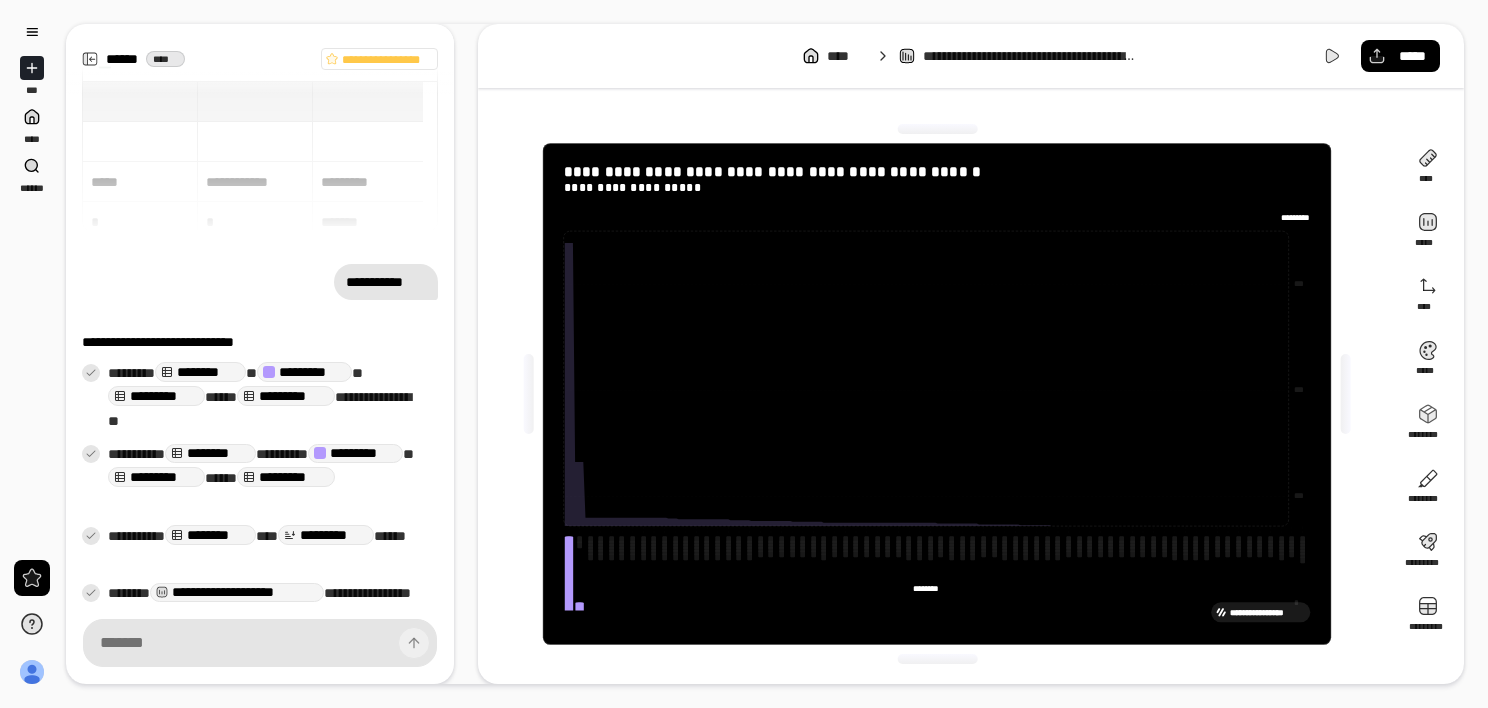 scroll, scrollTop: 106, scrollLeft: 0, axis: vertical 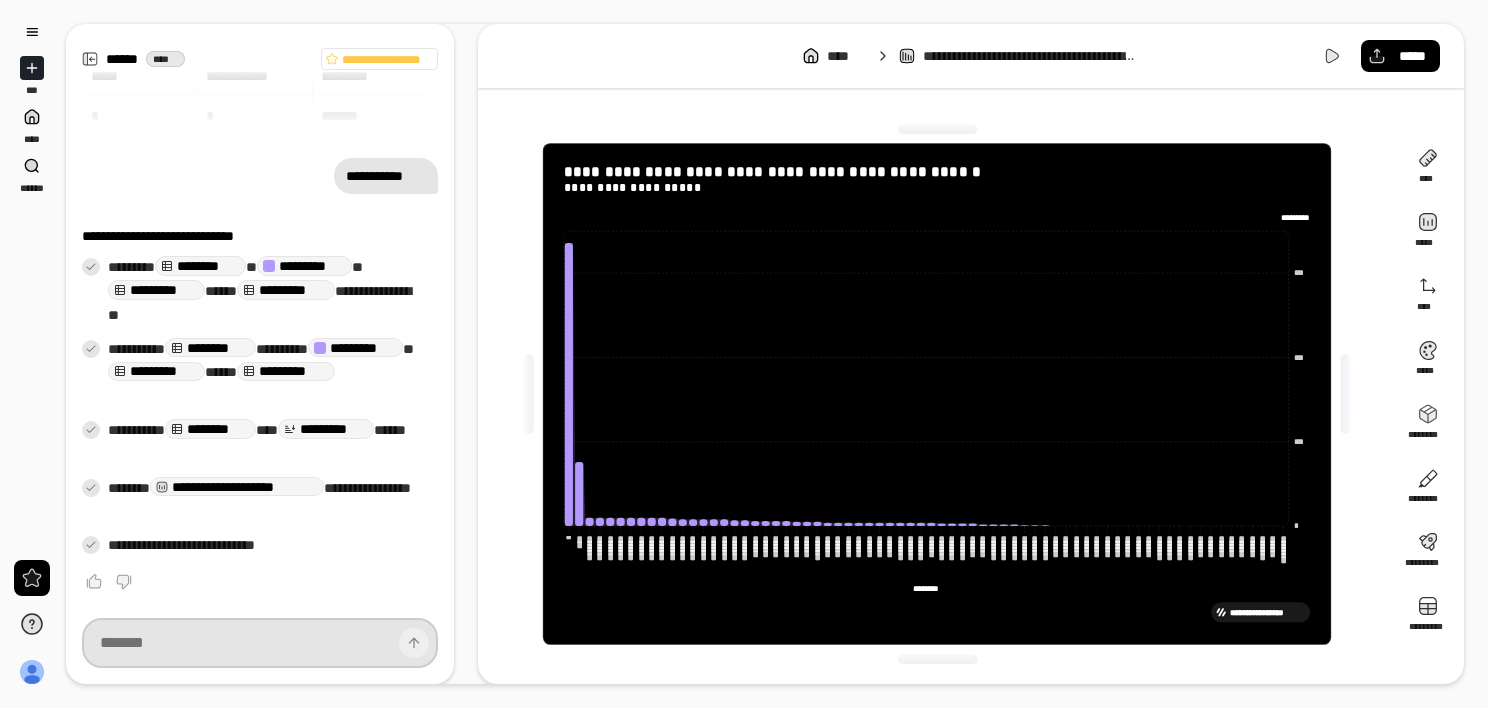 click at bounding box center (260, 643) 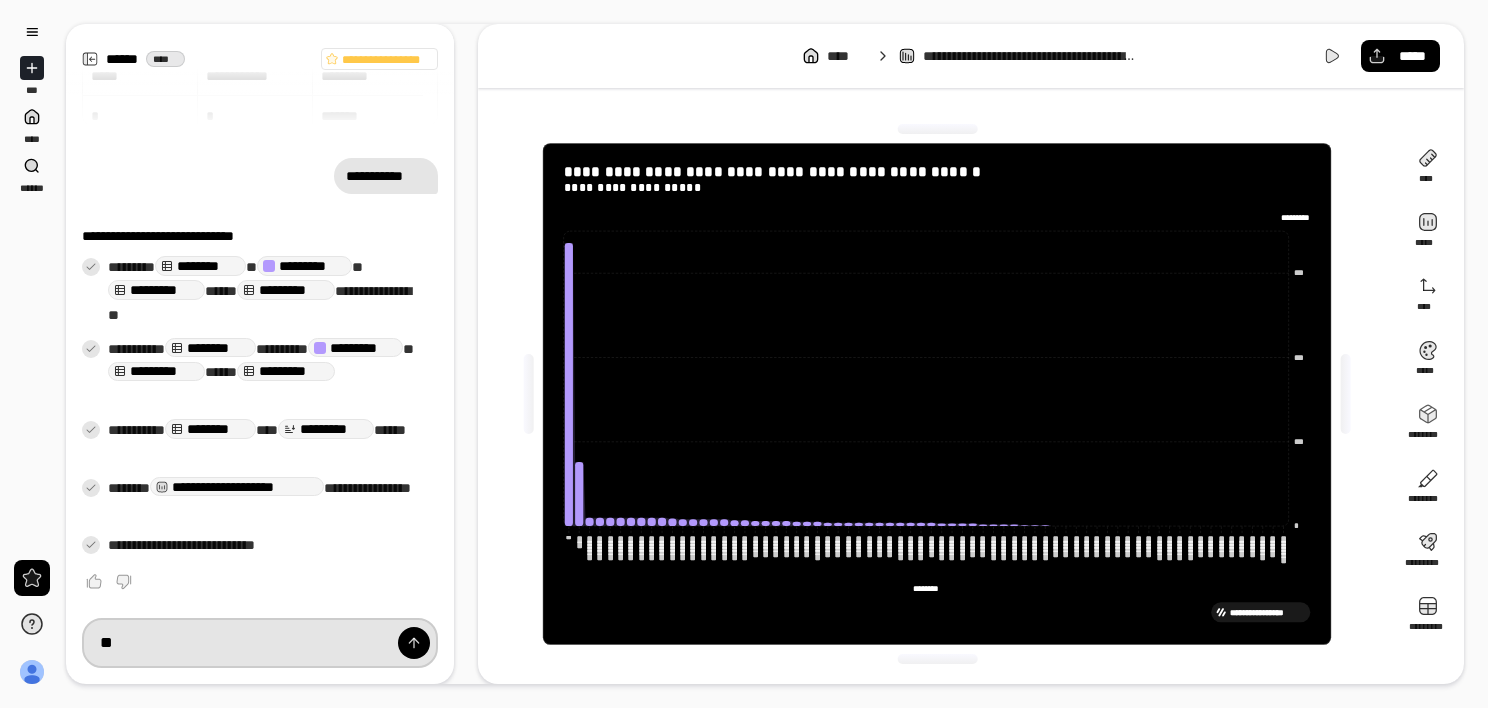 type on "*" 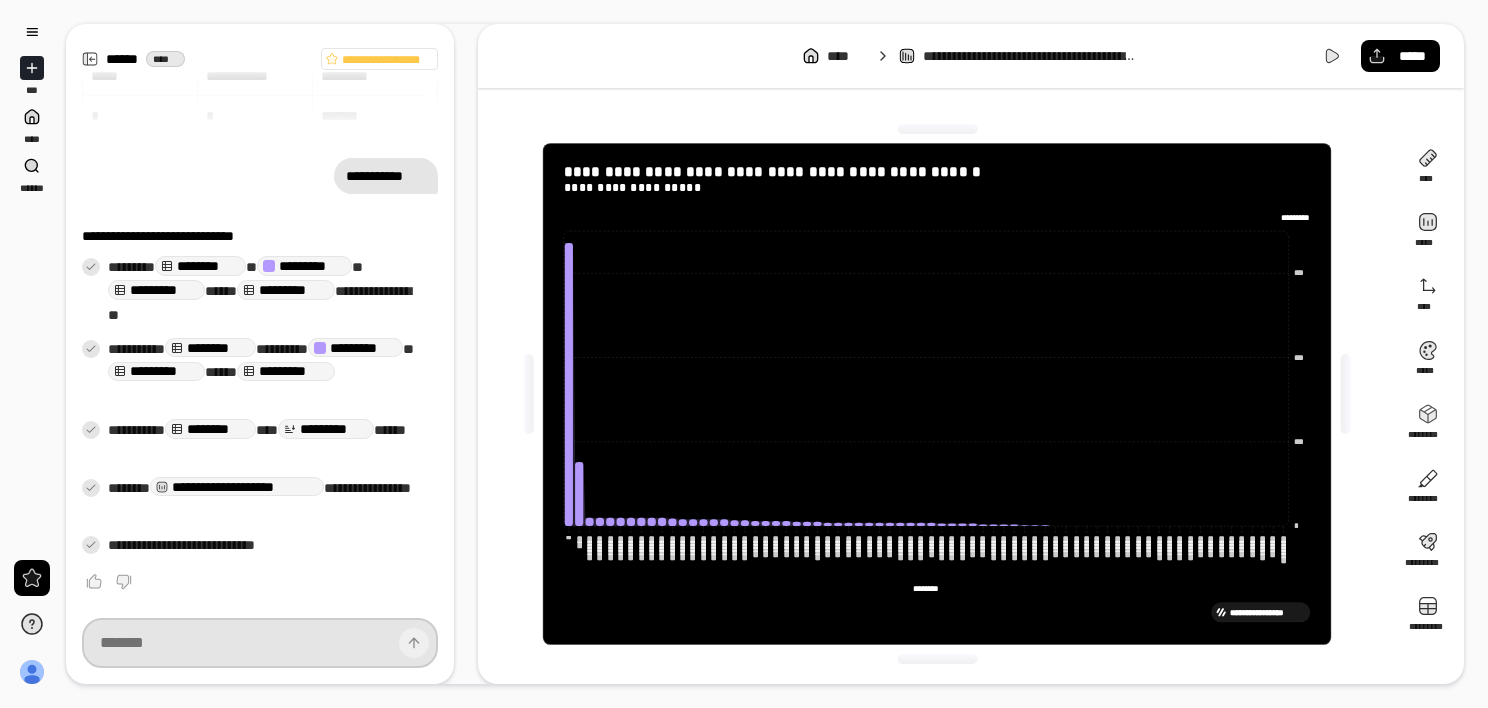 type on "*" 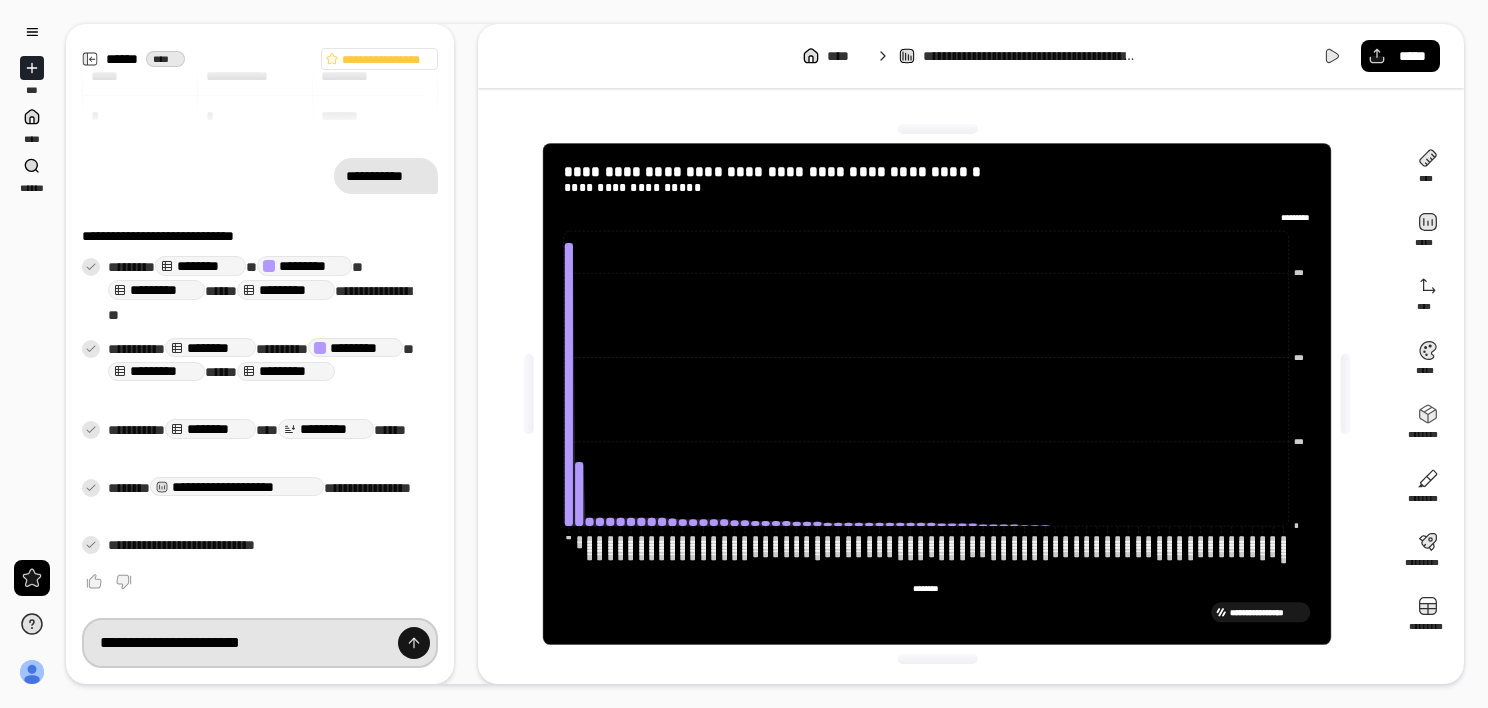 type on "**********" 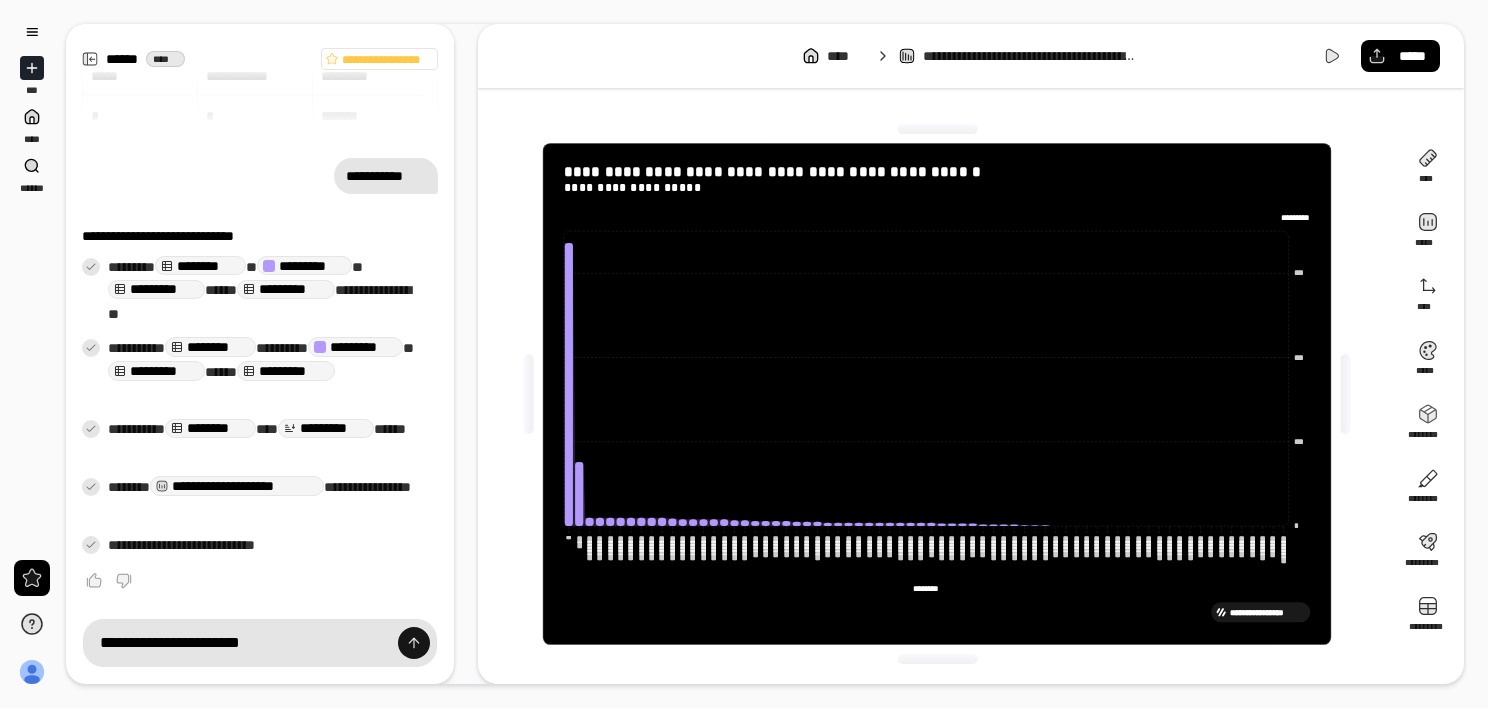 click at bounding box center [414, 643] 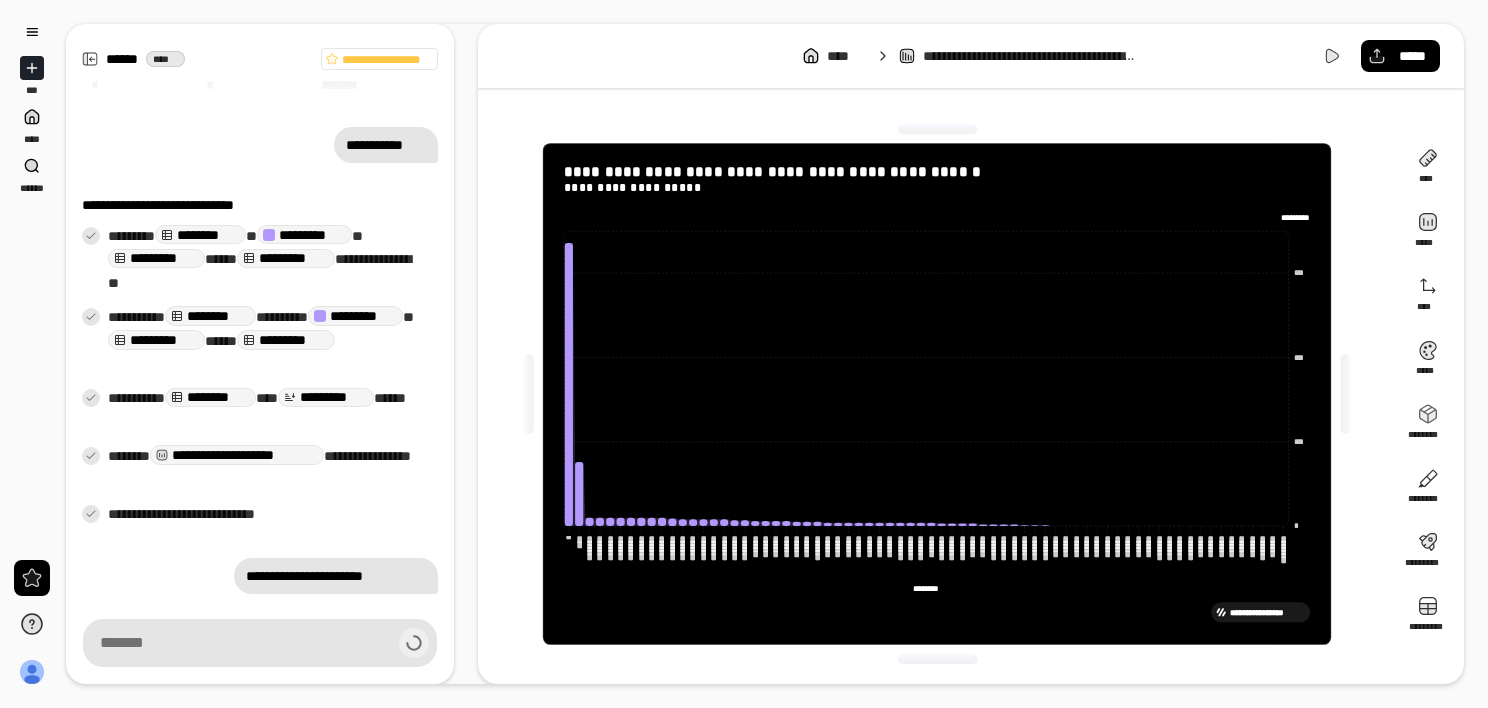 type on "**********" 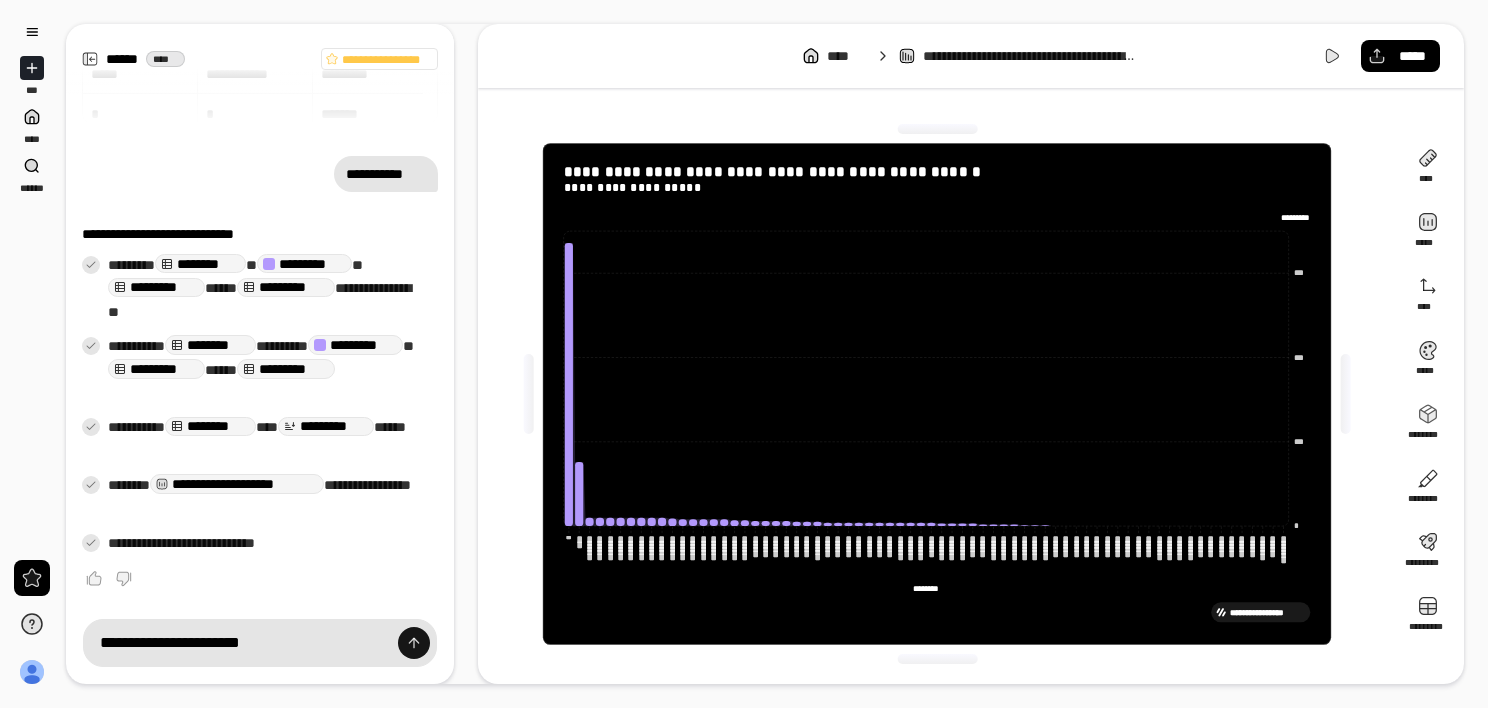 scroll, scrollTop: 106, scrollLeft: 0, axis: vertical 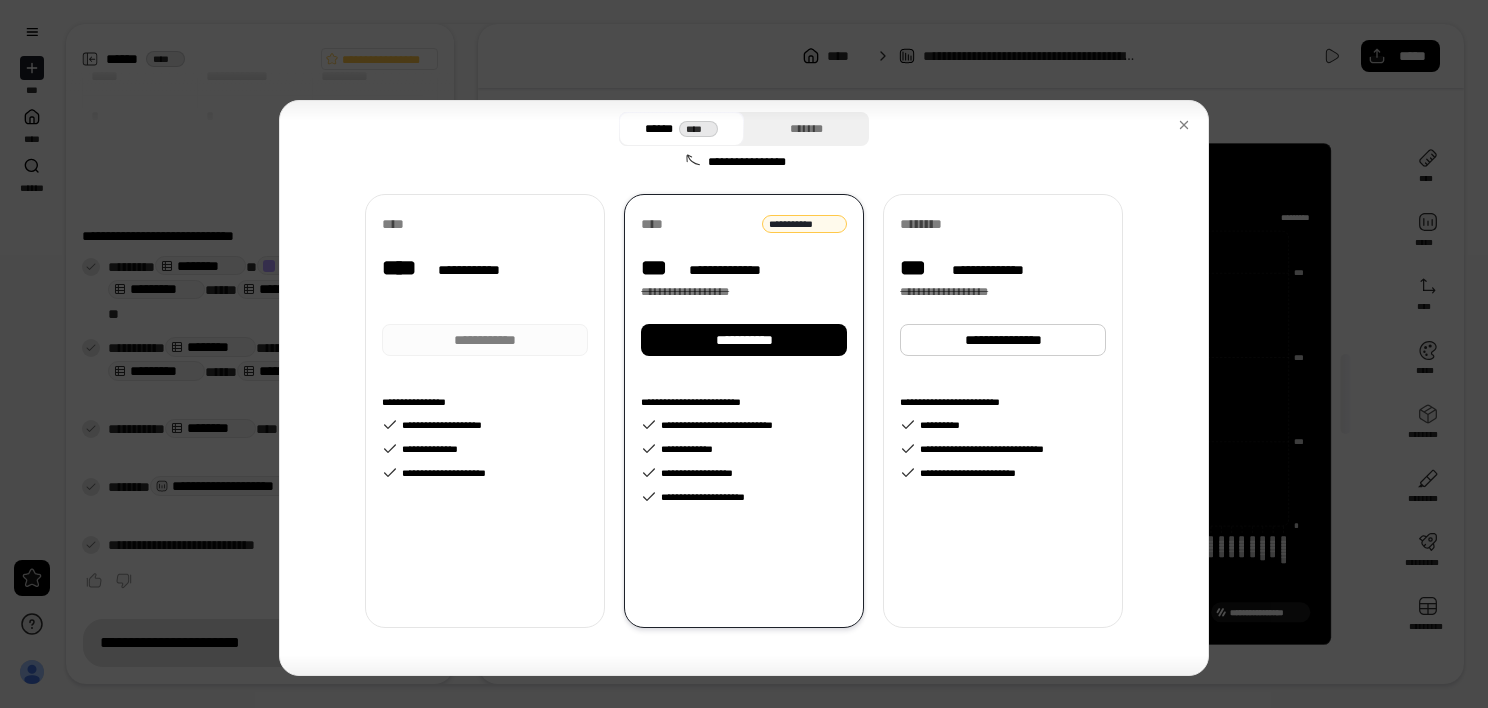 click on "**********" at bounding box center (485, 411) 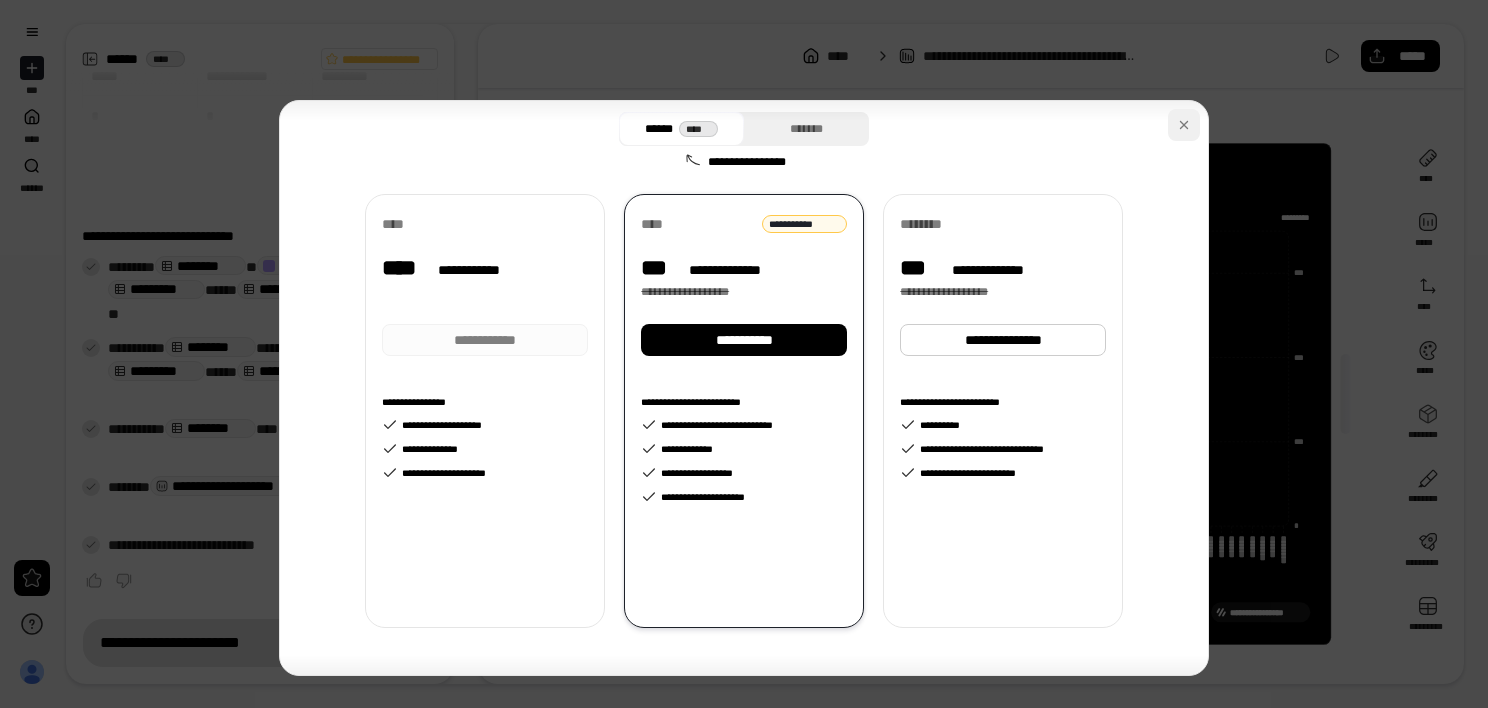 click at bounding box center [1184, 125] 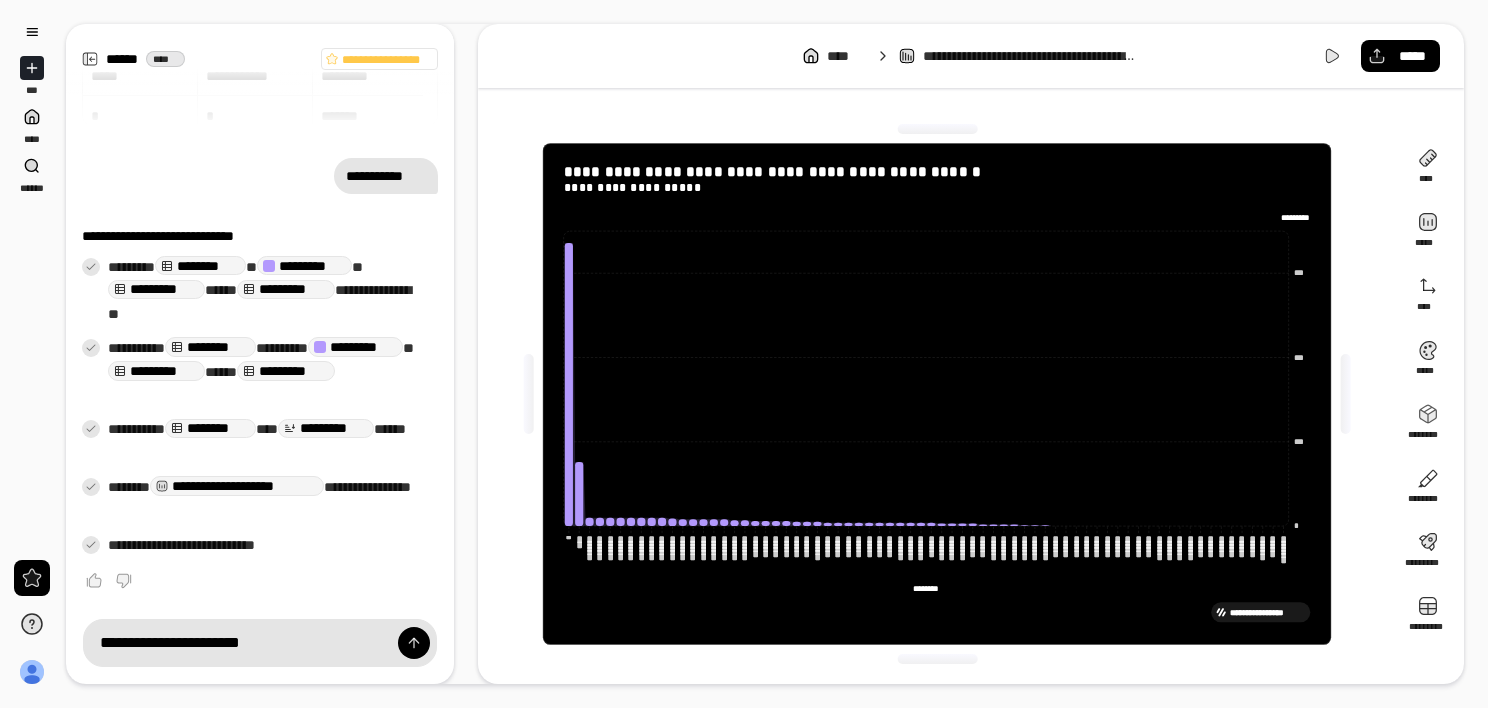 click on "[PERSONAL_INFO]" at bounding box center [937, 394] 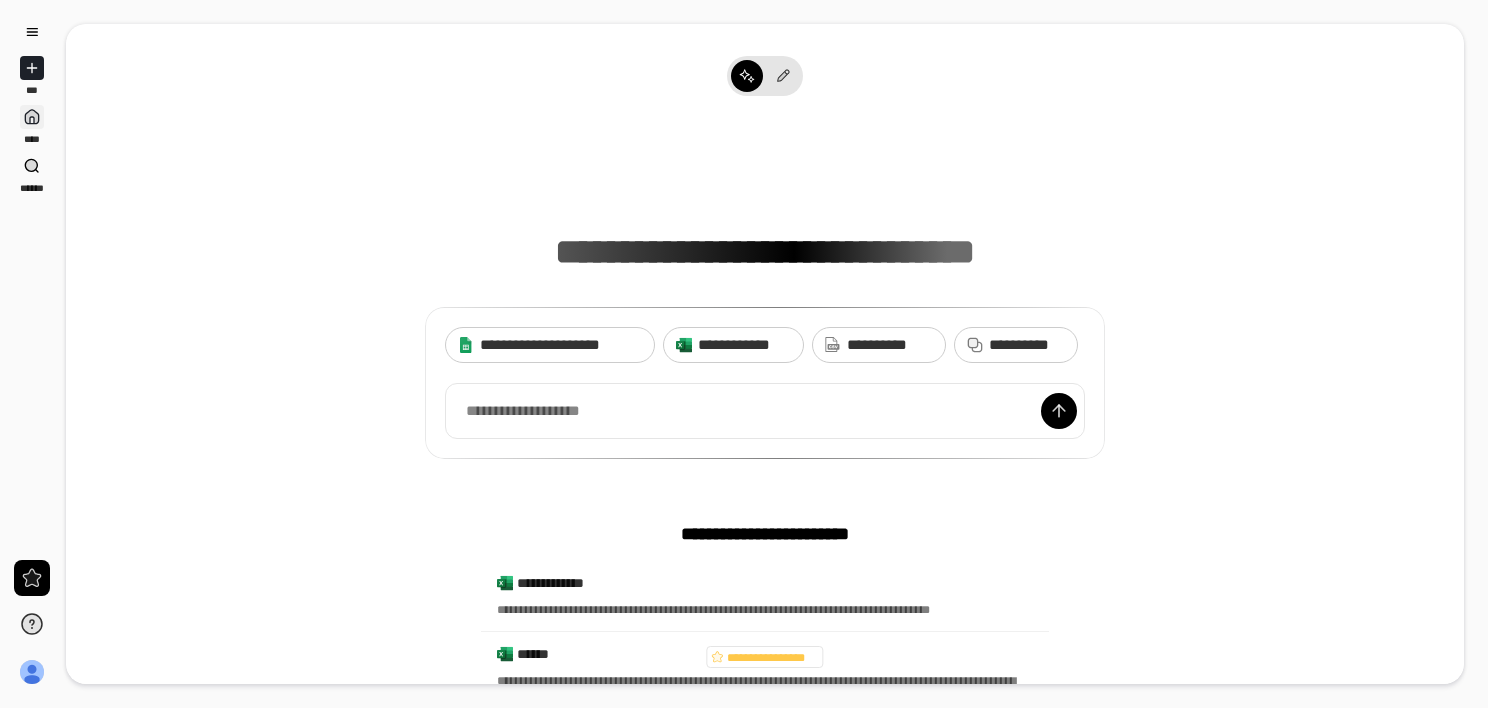 click 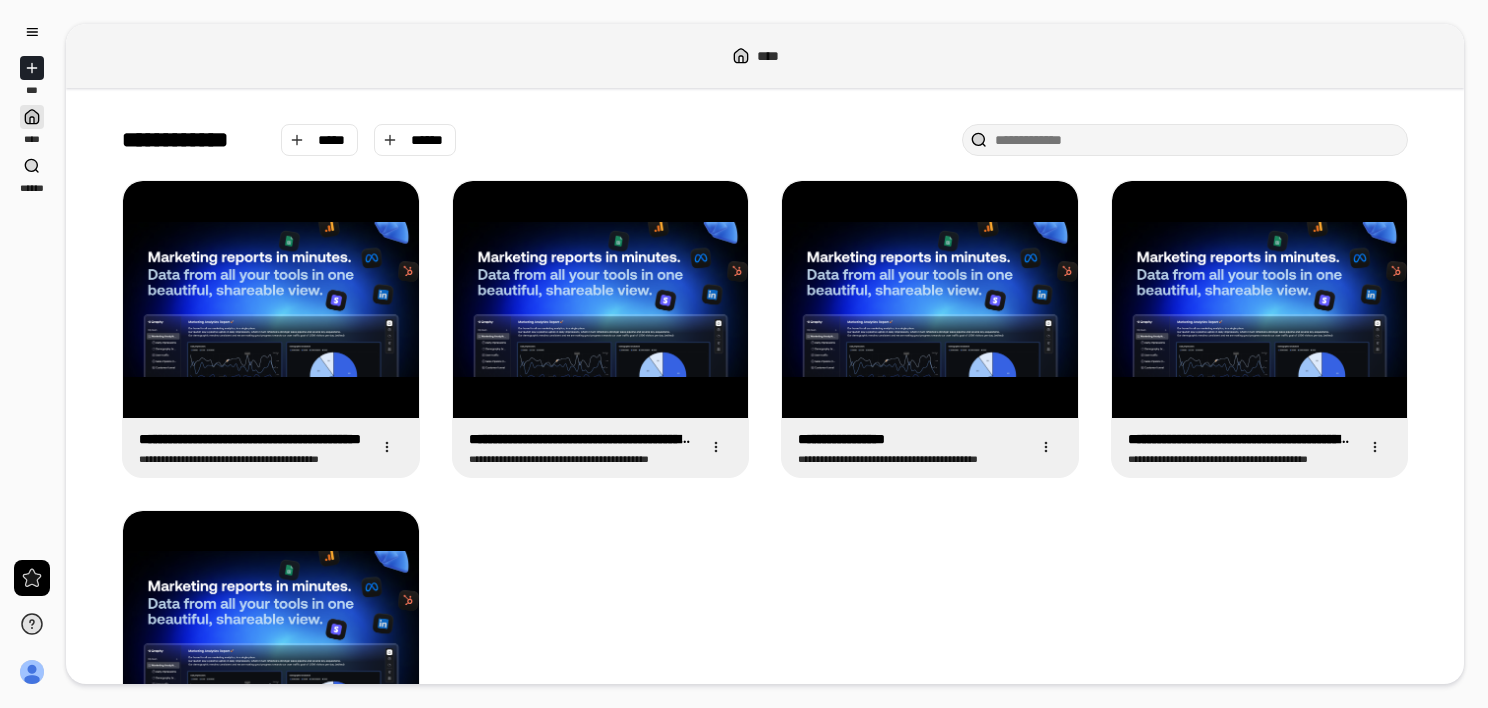 click on "****" at bounding box center [776, 56] 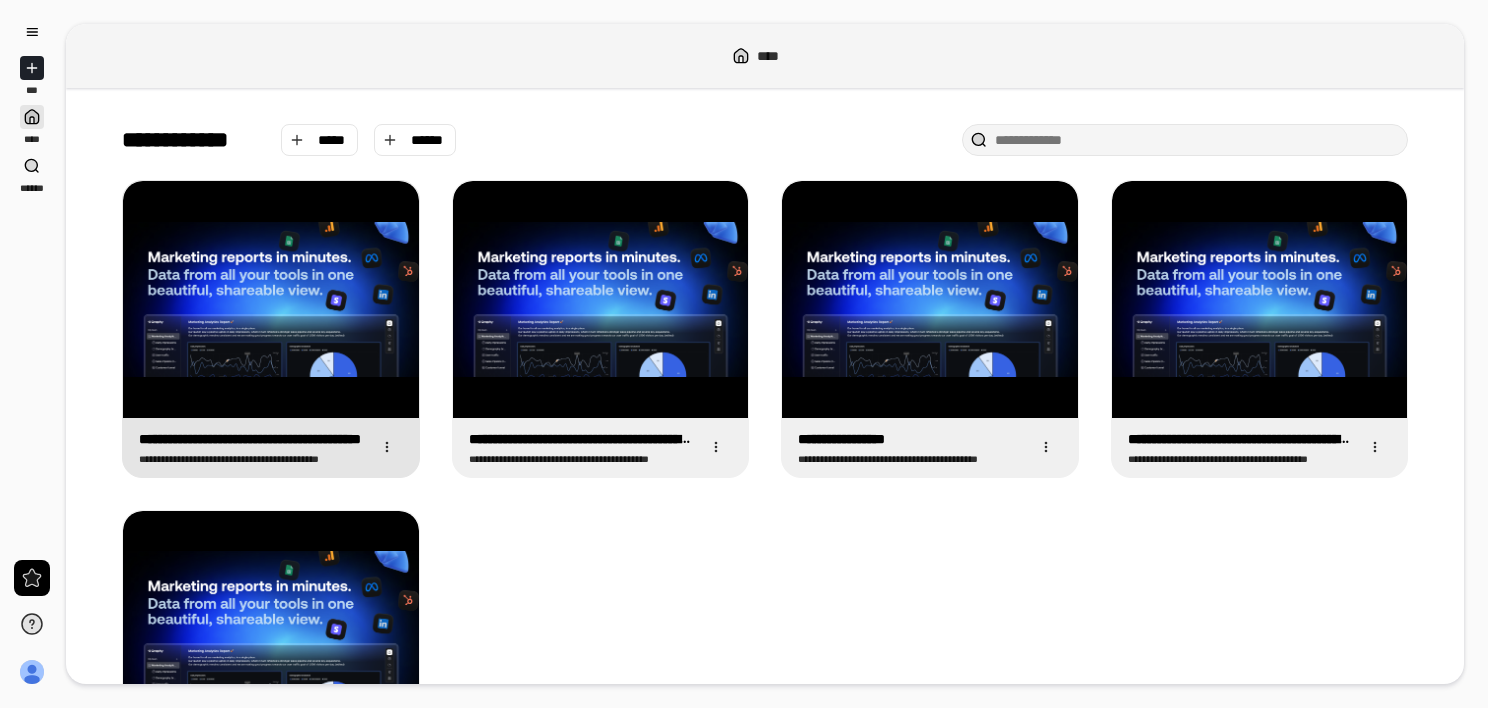 click at bounding box center [271, 299] 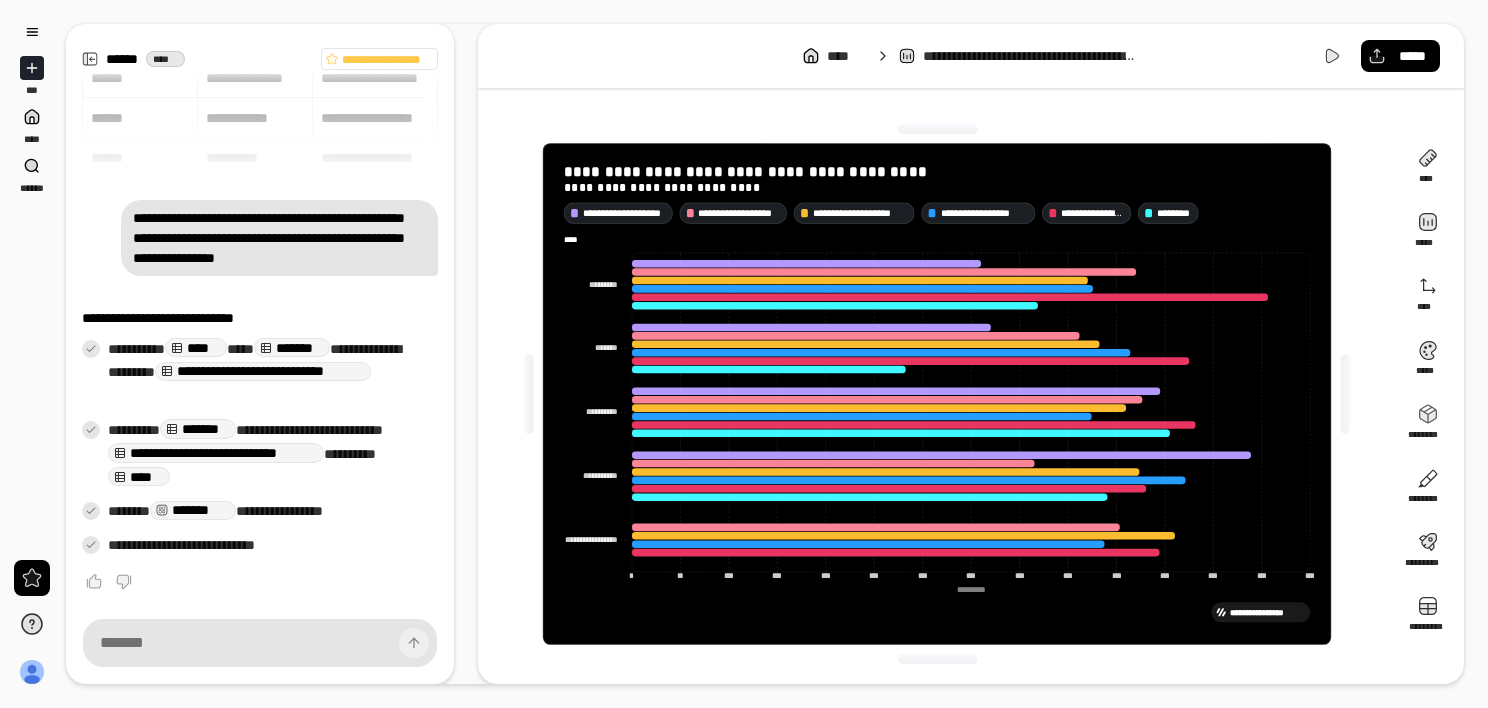 scroll, scrollTop: 0, scrollLeft: 0, axis: both 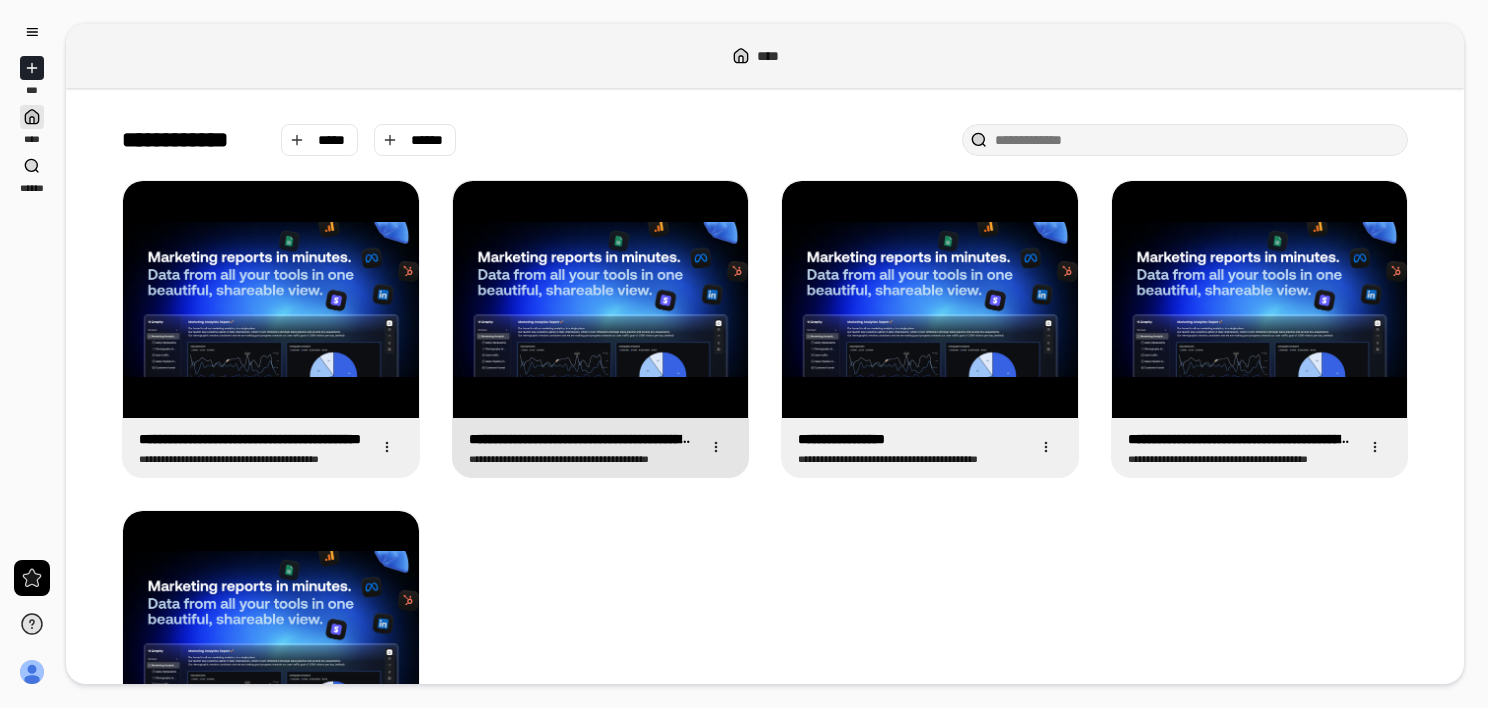 click on "[PERSONAL_INFO]" at bounding box center [581, 459] 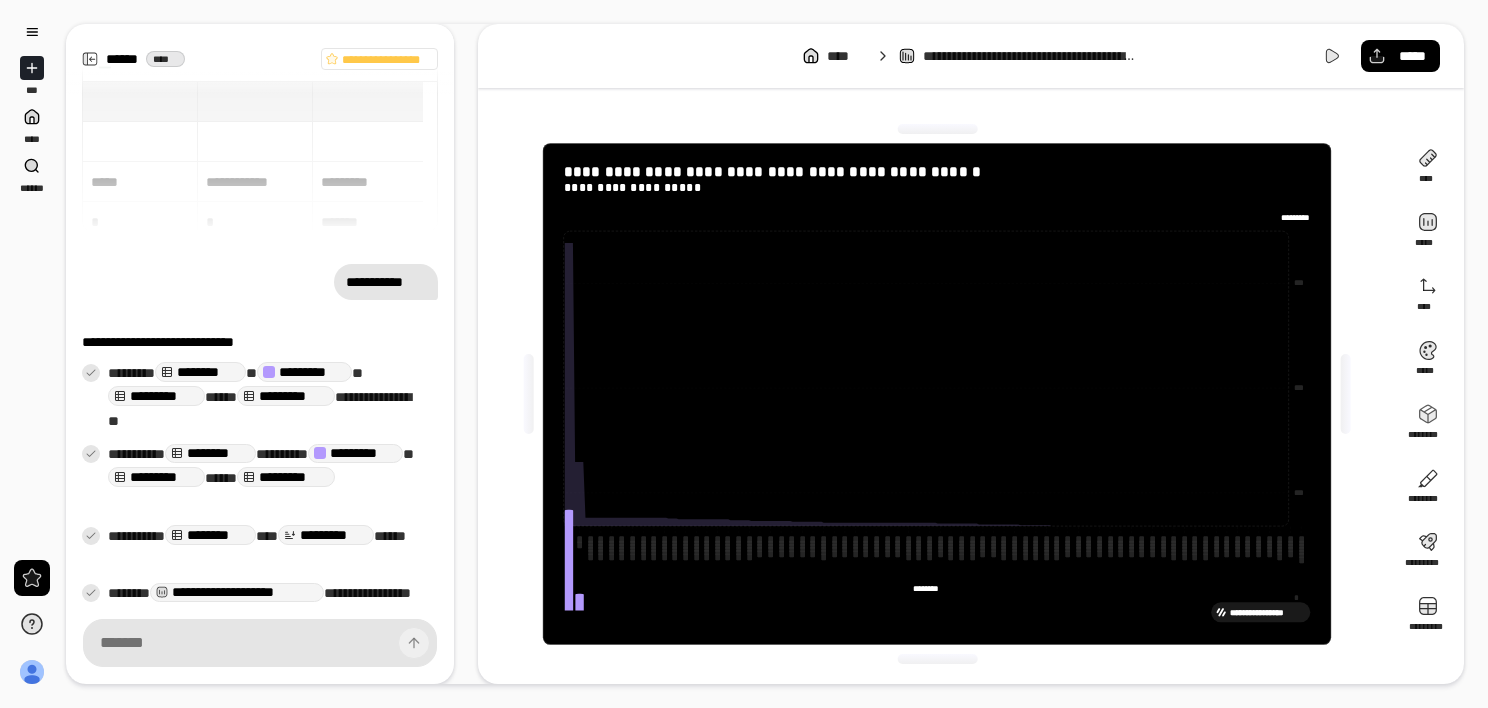 scroll, scrollTop: 106, scrollLeft: 0, axis: vertical 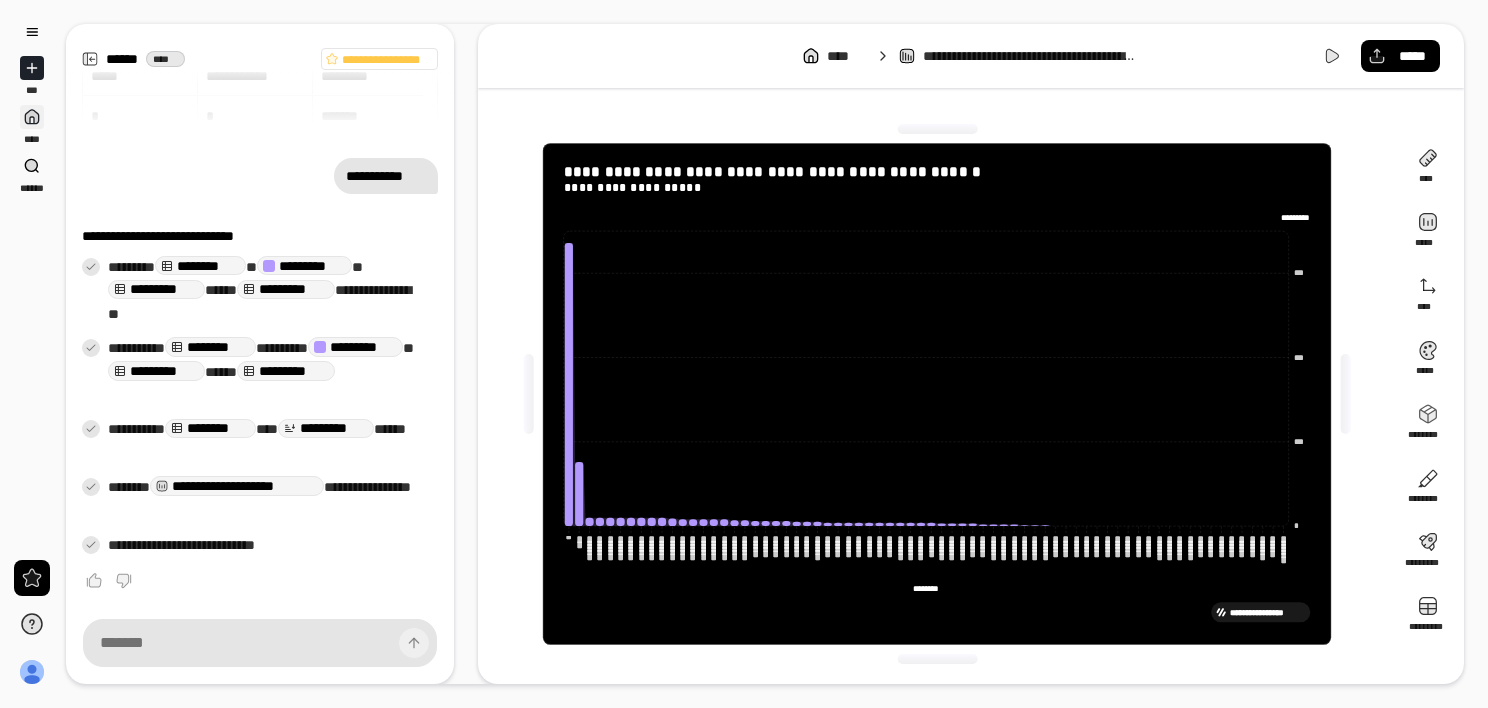click on "****" at bounding box center [32, 125] 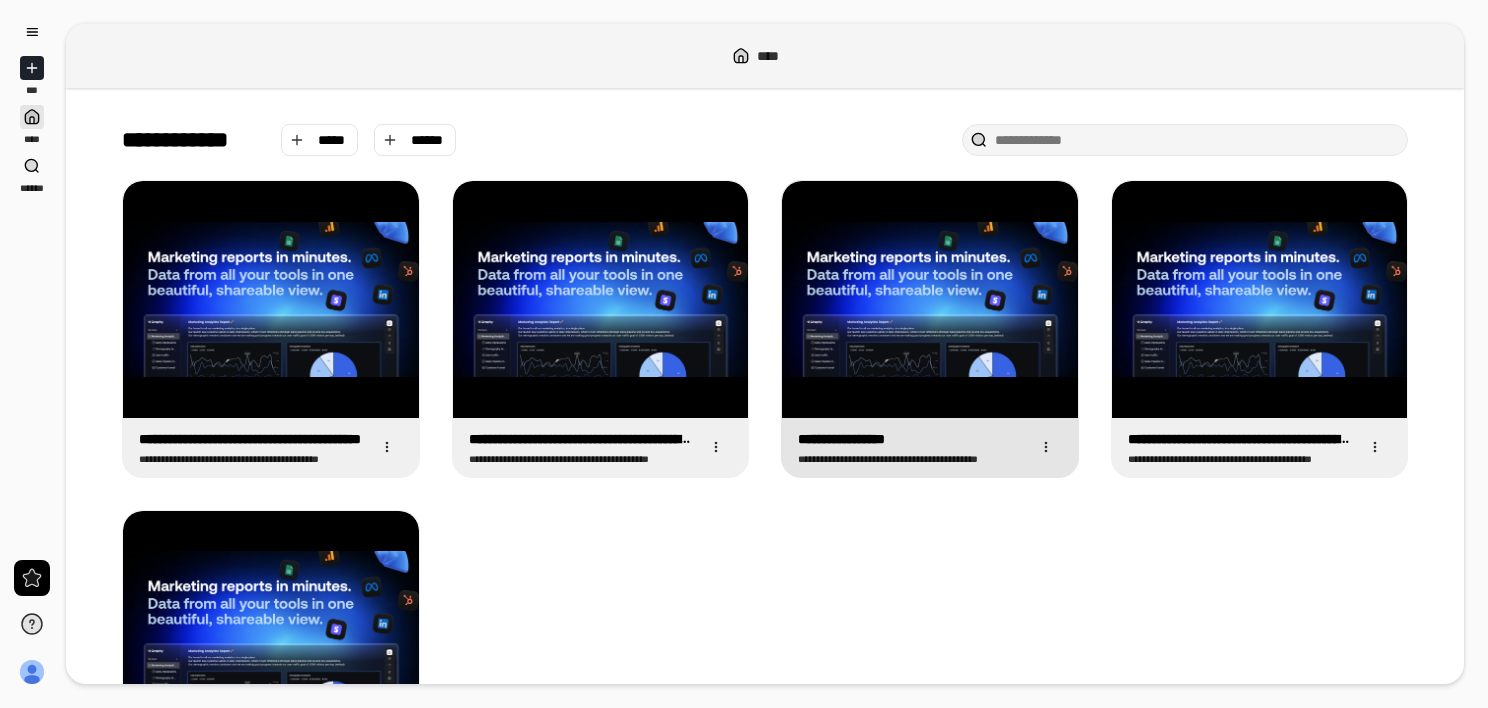 scroll, scrollTop: 151, scrollLeft: 0, axis: vertical 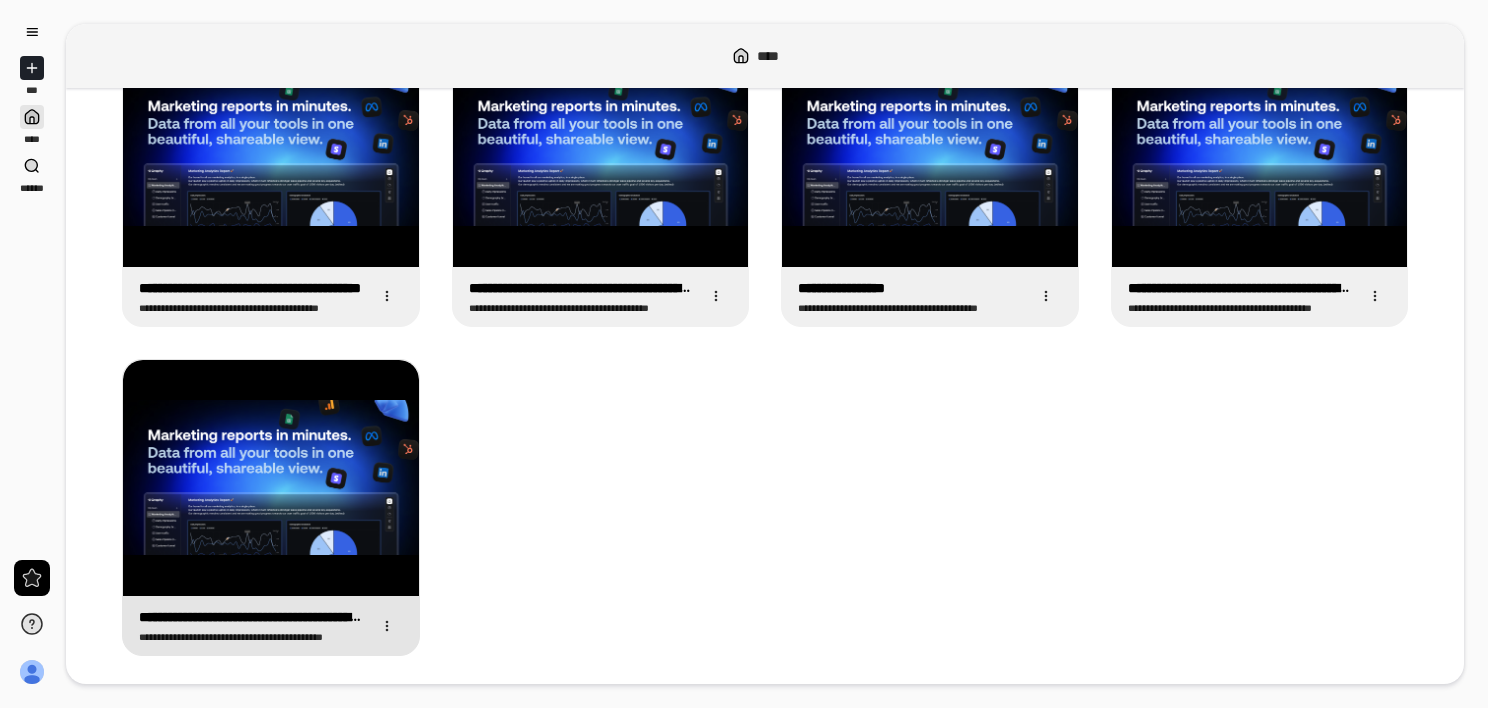 click at bounding box center [271, 478] 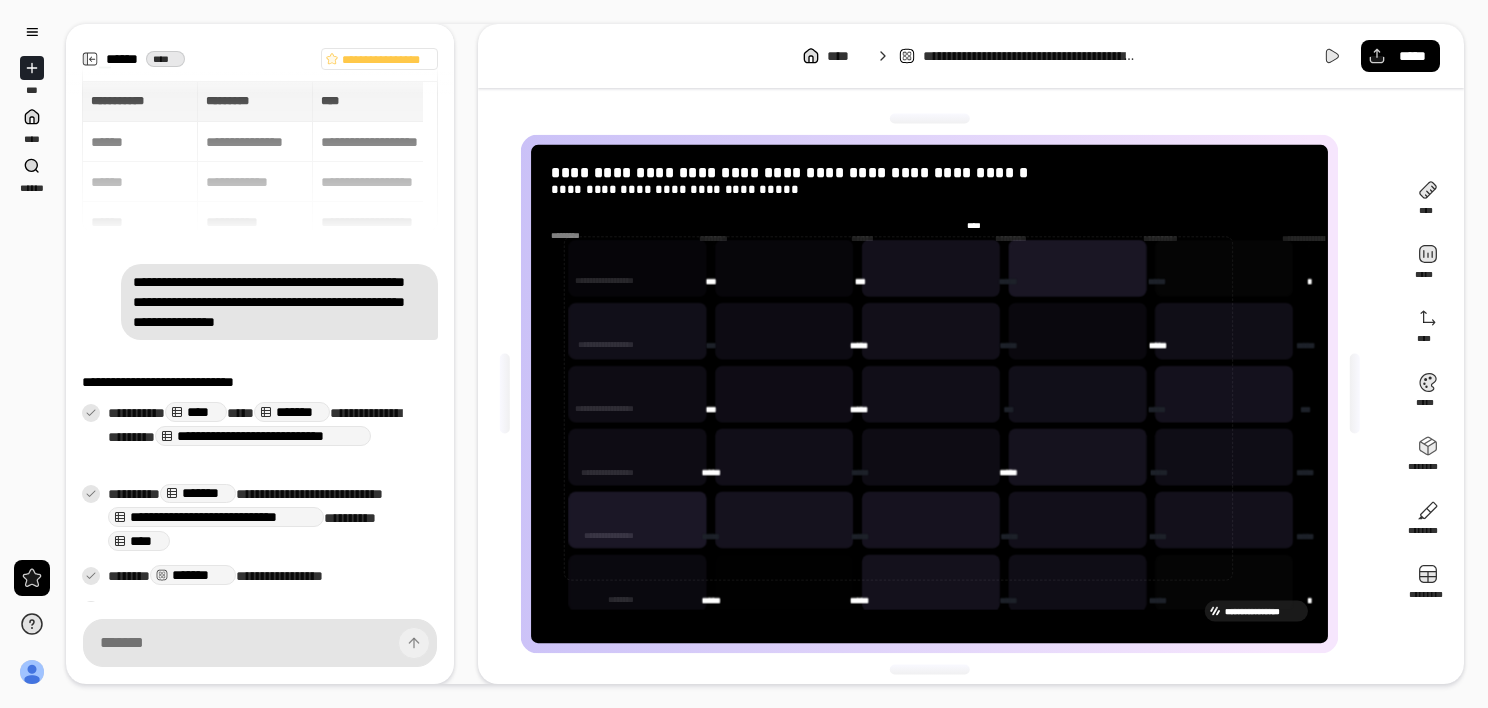 scroll, scrollTop: 64, scrollLeft: 0, axis: vertical 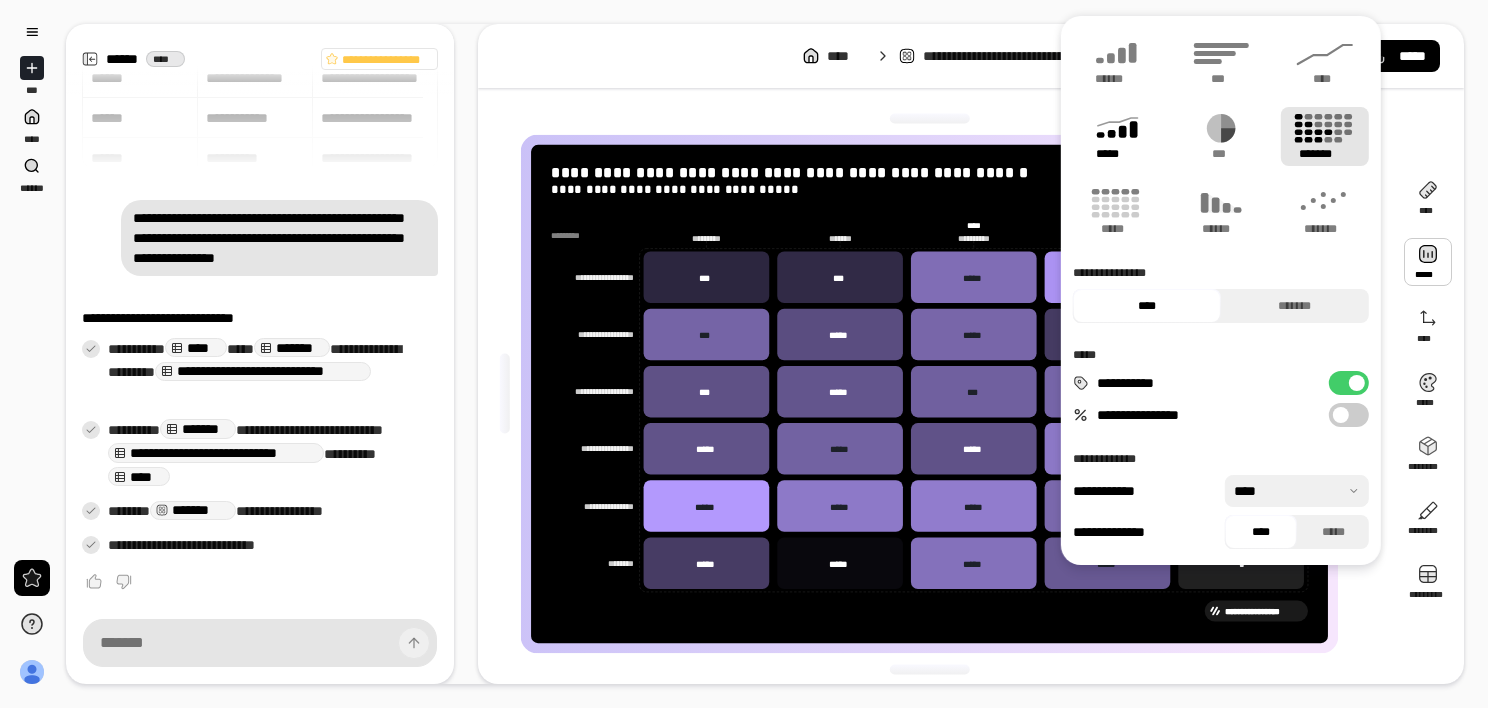 click 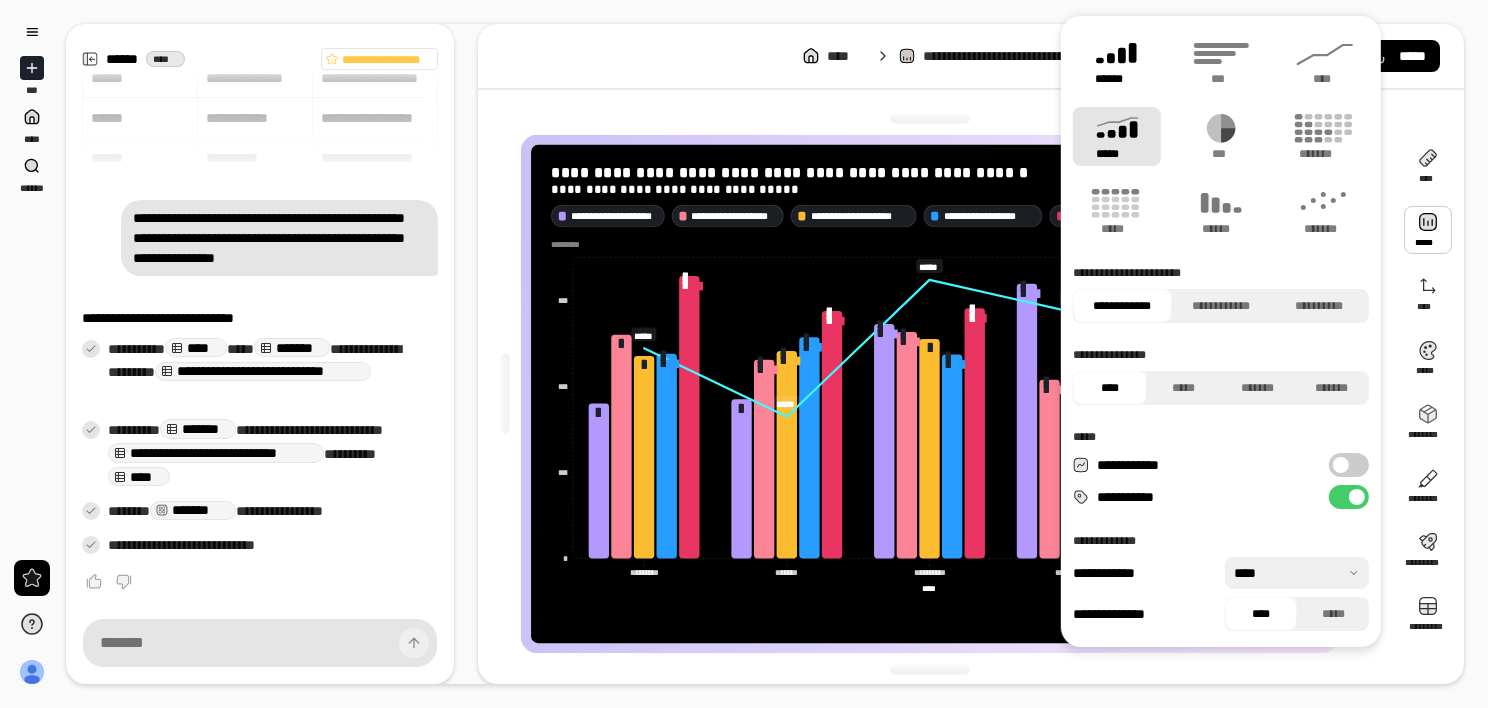 click 